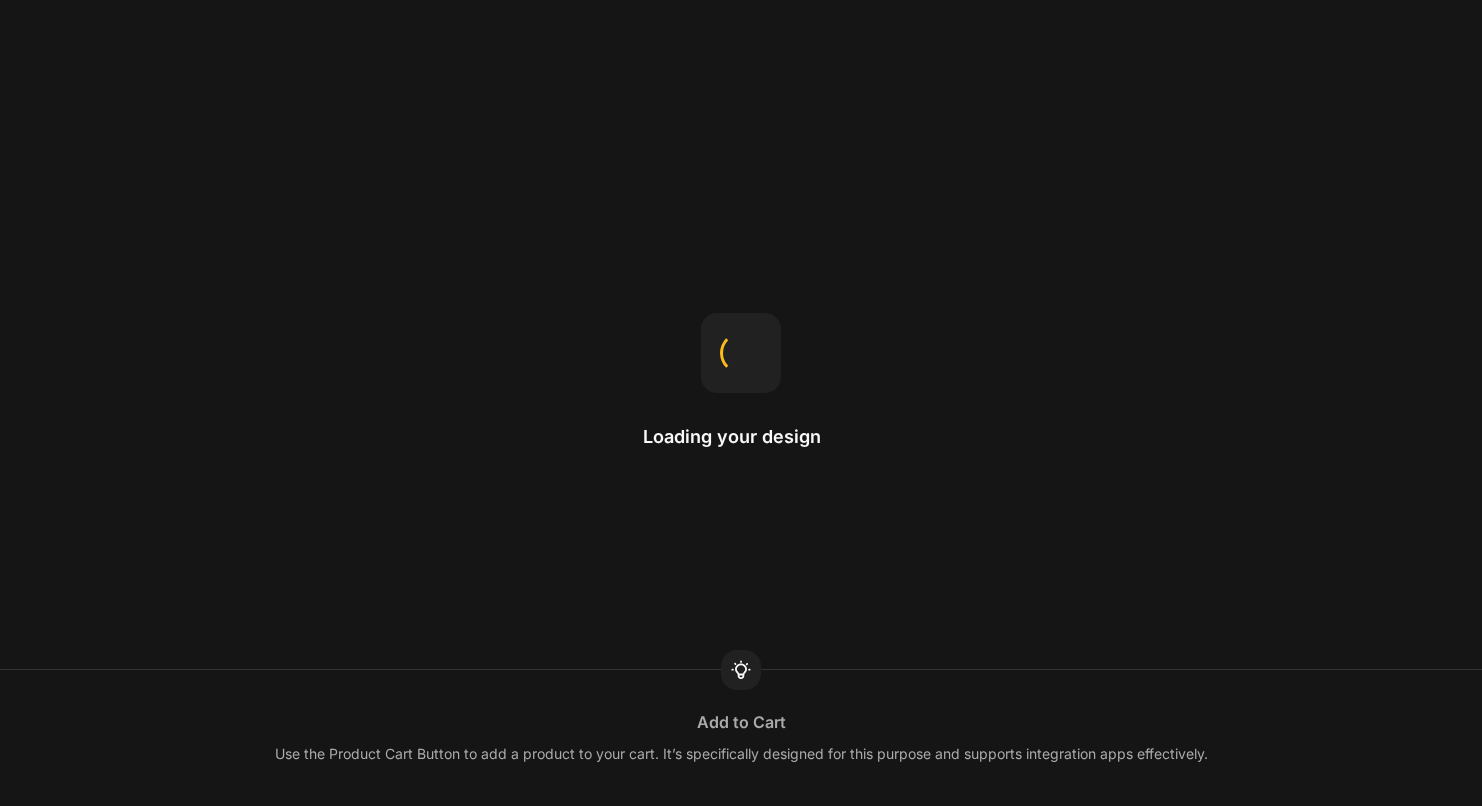 scroll, scrollTop: 0, scrollLeft: 0, axis: both 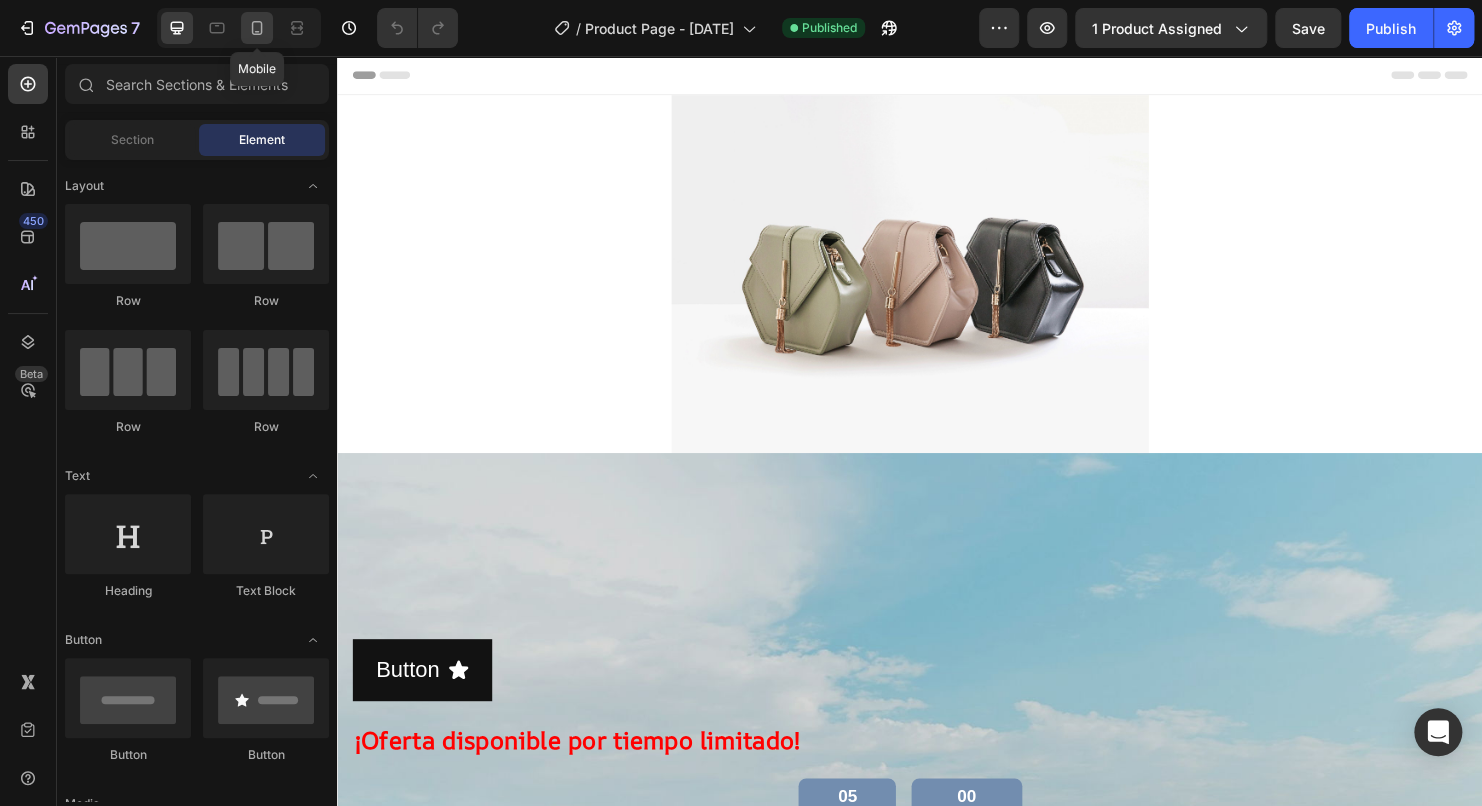 click 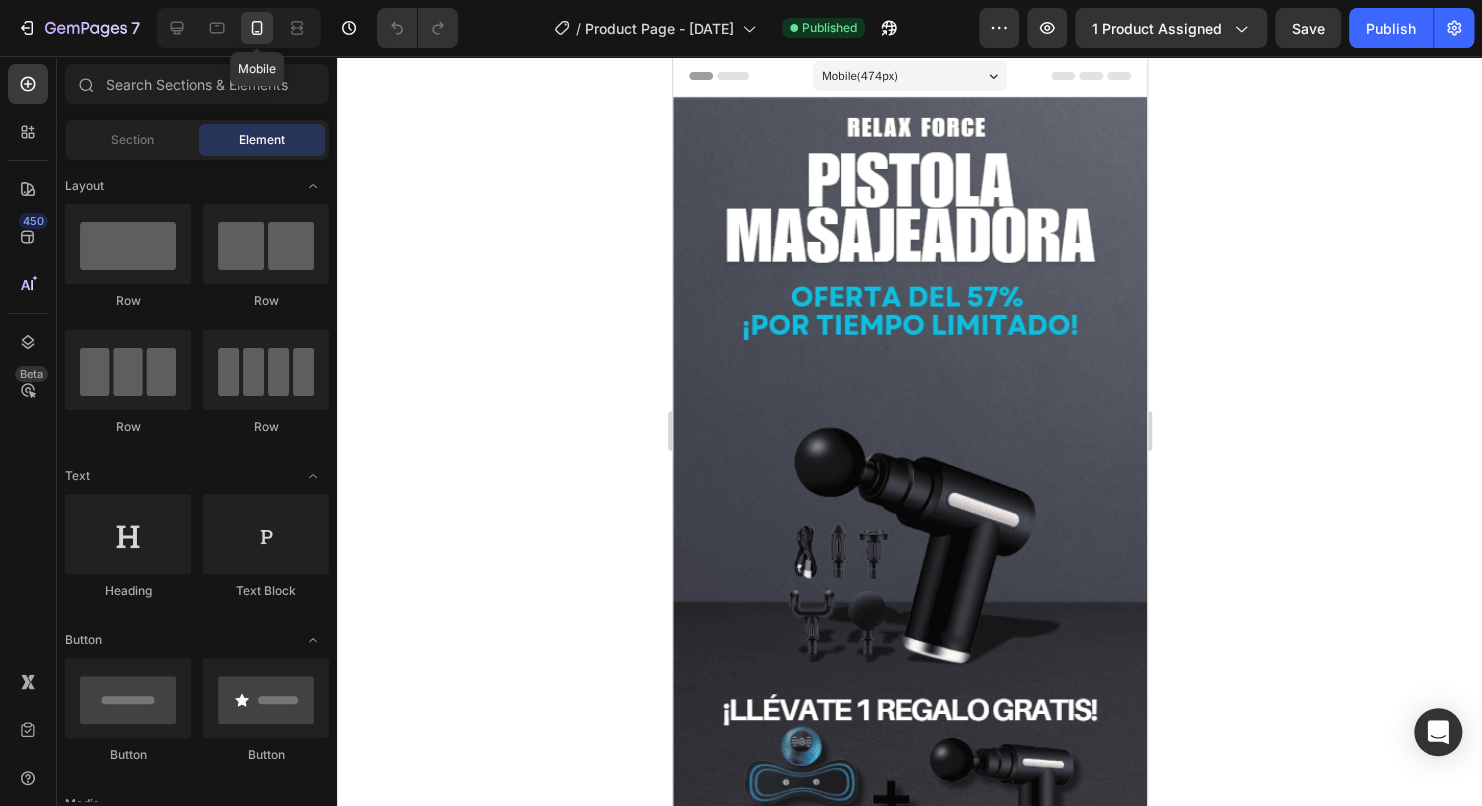 scroll, scrollTop: 0, scrollLeft: 0, axis: both 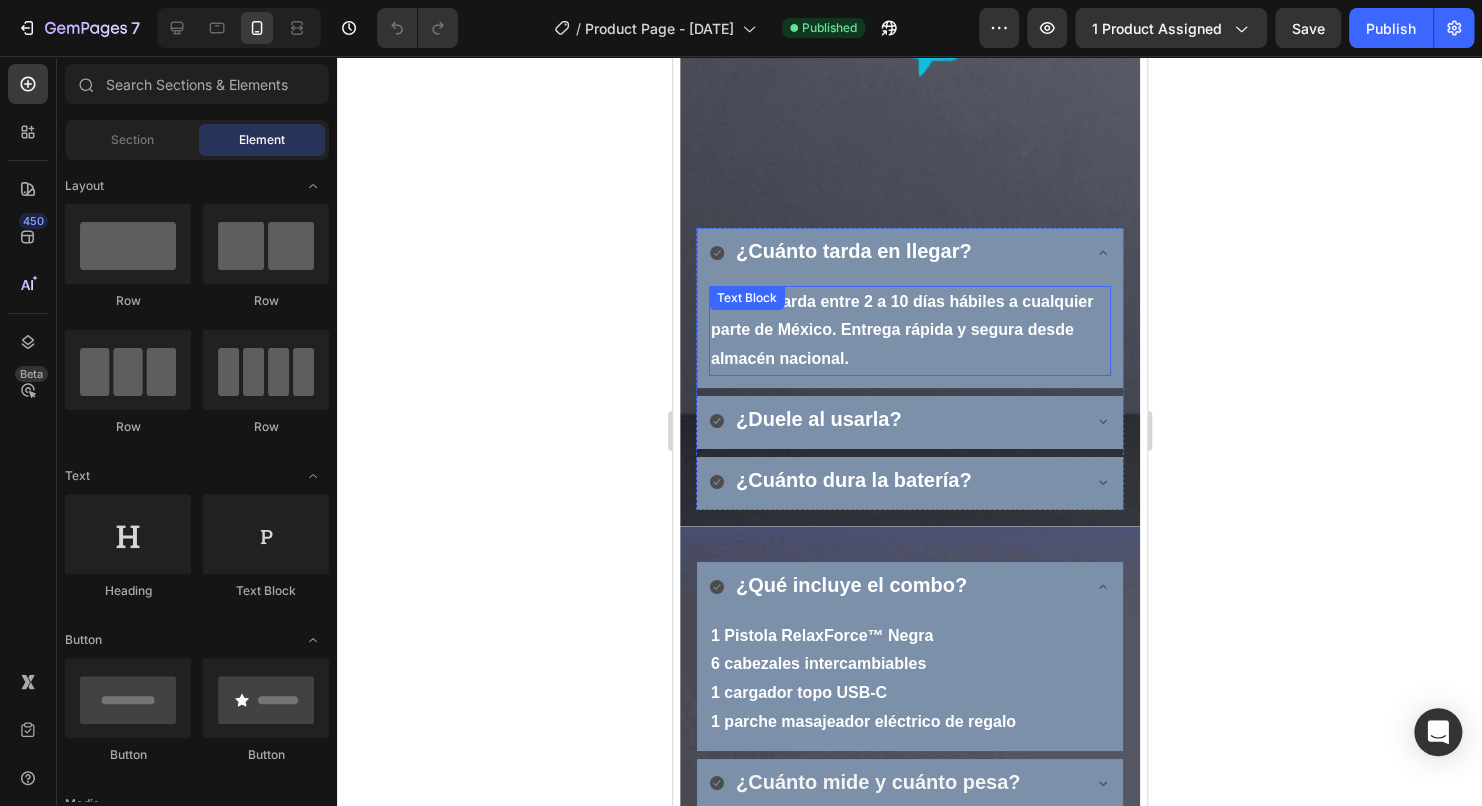click on "El envío tarda entre 2 a 10 días hábiles a cualquier parte de México. Entrega rápida y segura desde almacén nacional." at bounding box center (901, 330) 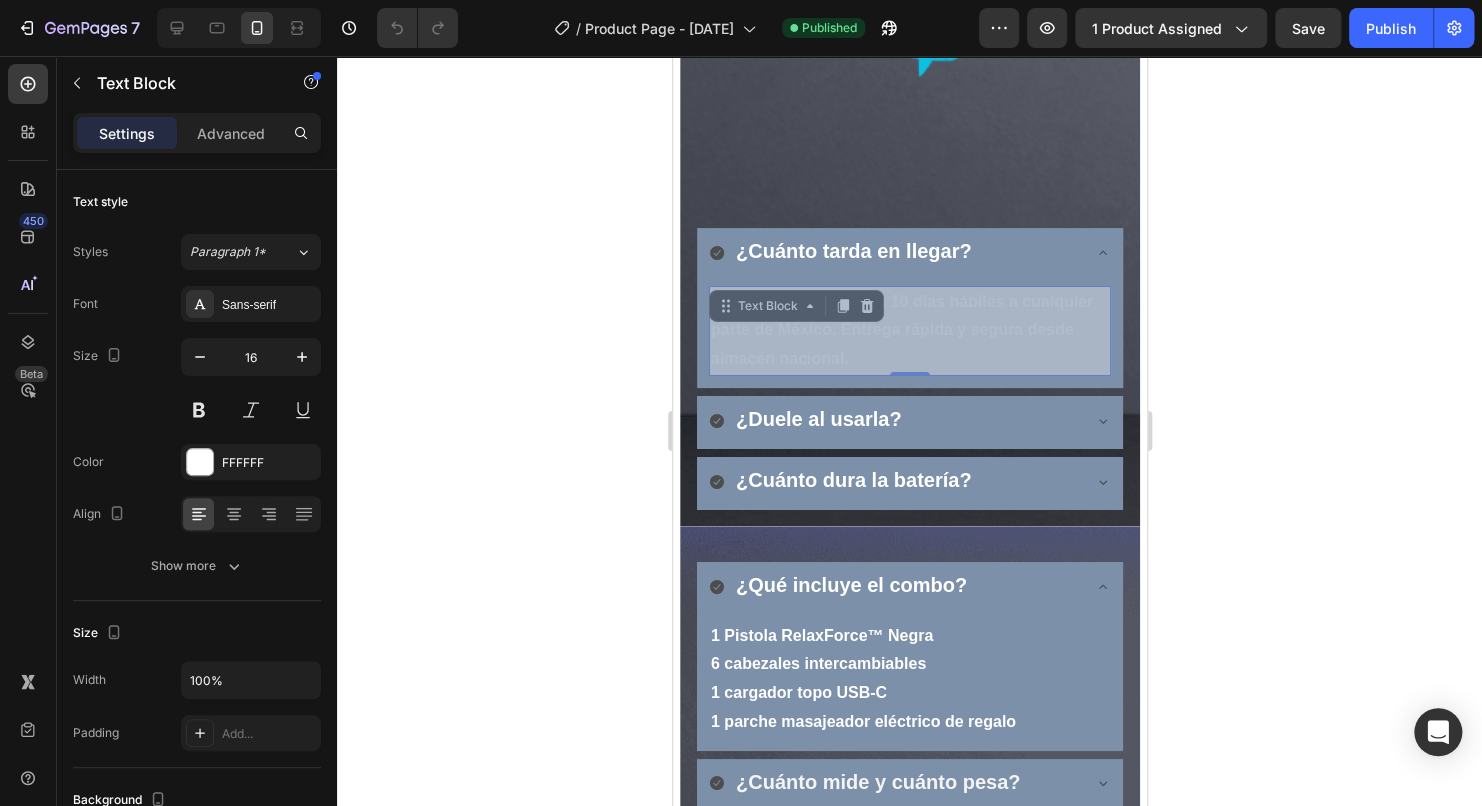 scroll, scrollTop: 3209, scrollLeft: 0, axis: vertical 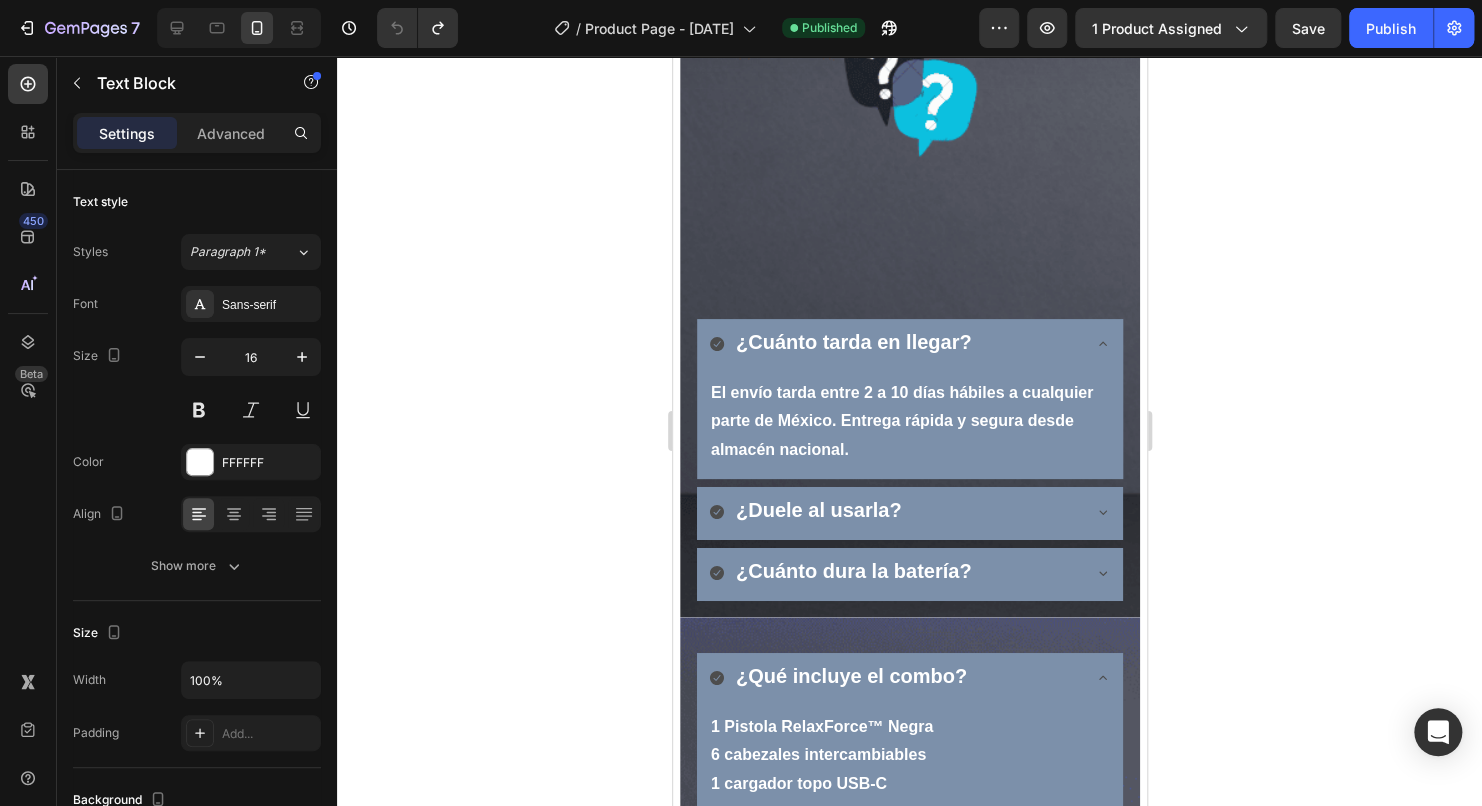 click on "El envío tarda entre 2 a 10 días hábiles a cualquier parte de México. Entrega rápida y segura desde almacén nacional." at bounding box center (901, 421) 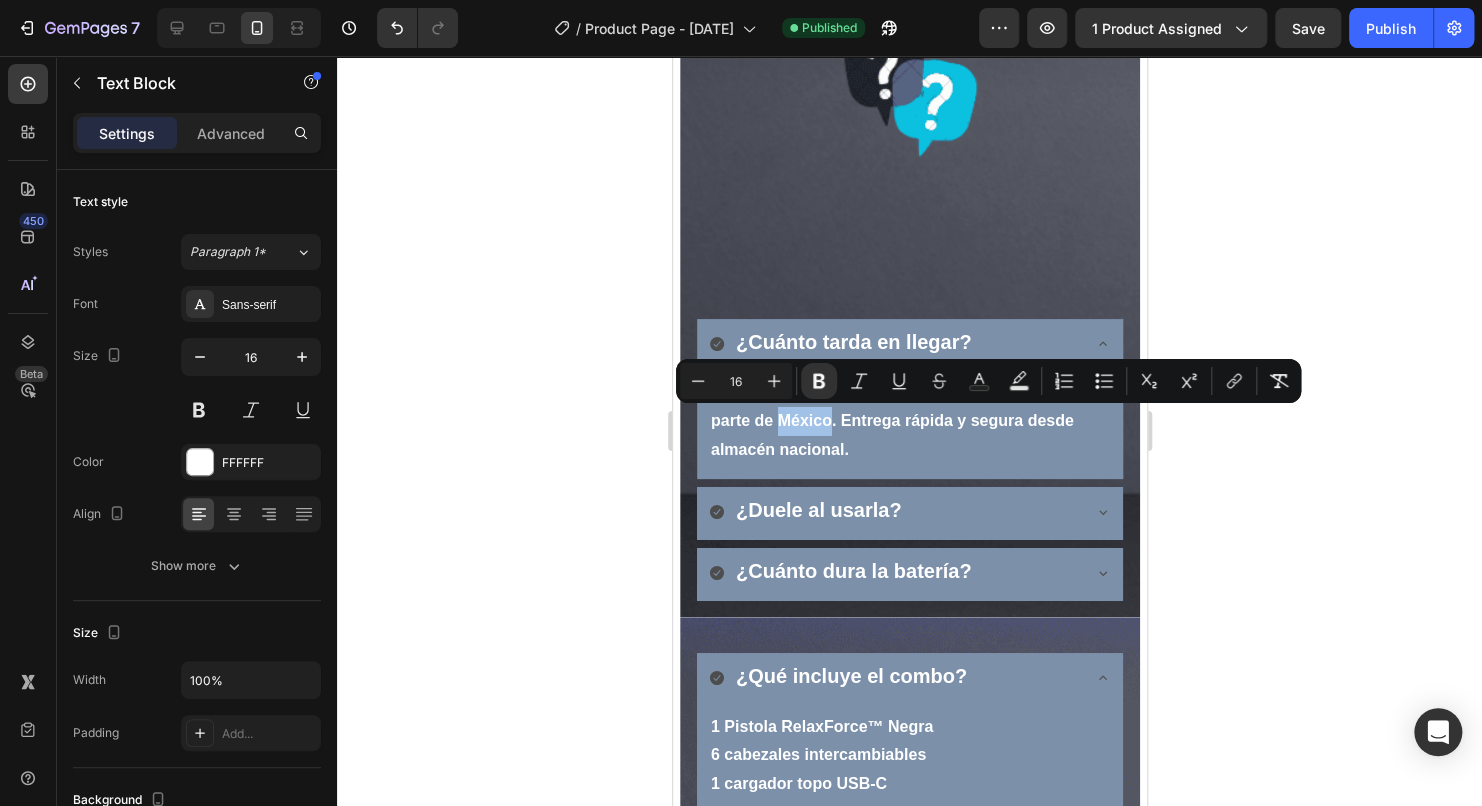 drag, startPoint x: 821, startPoint y: 422, endPoint x: 770, endPoint y: 417, distance: 51.24451 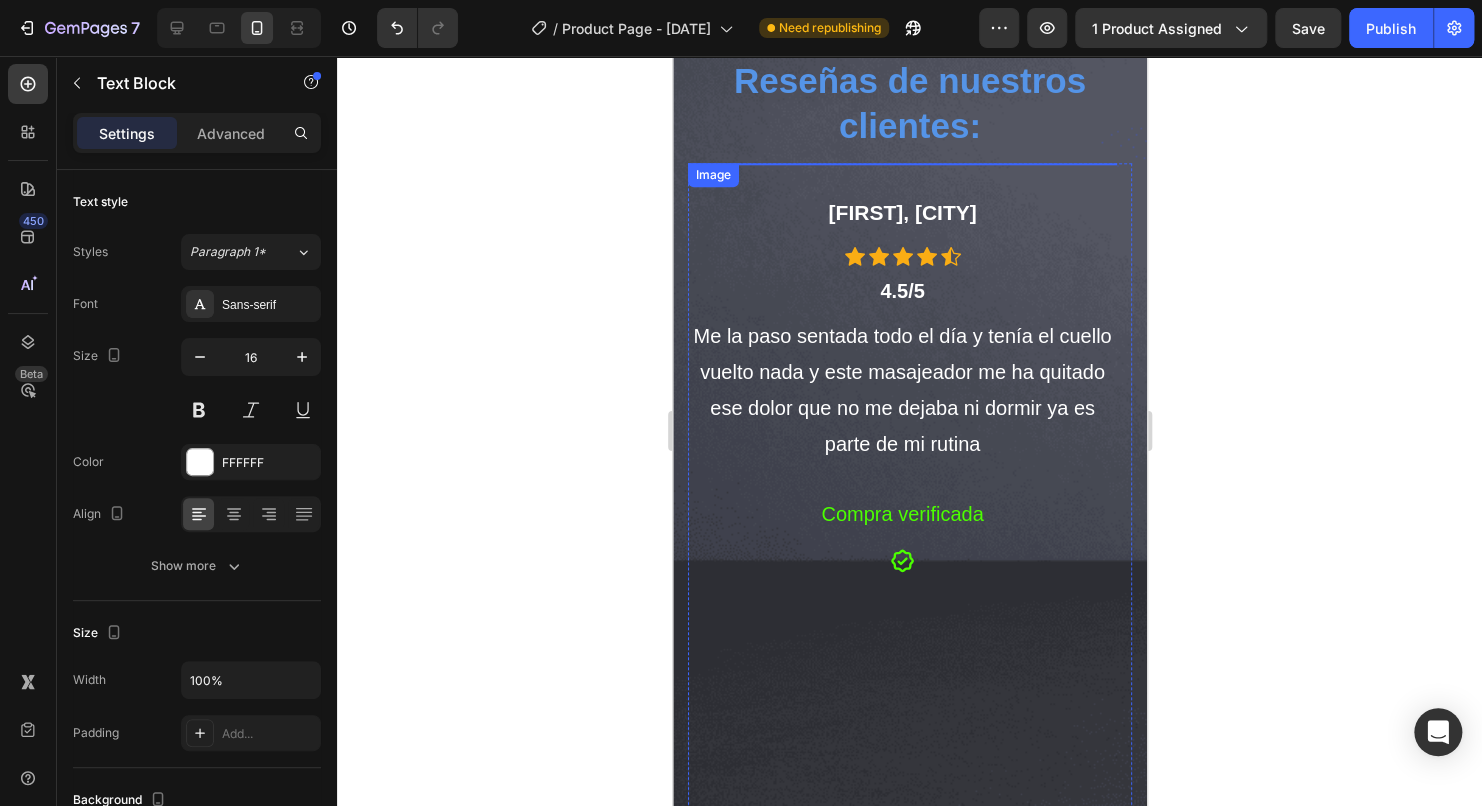 scroll, scrollTop: 5009, scrollLeft: 0, axis: vertical 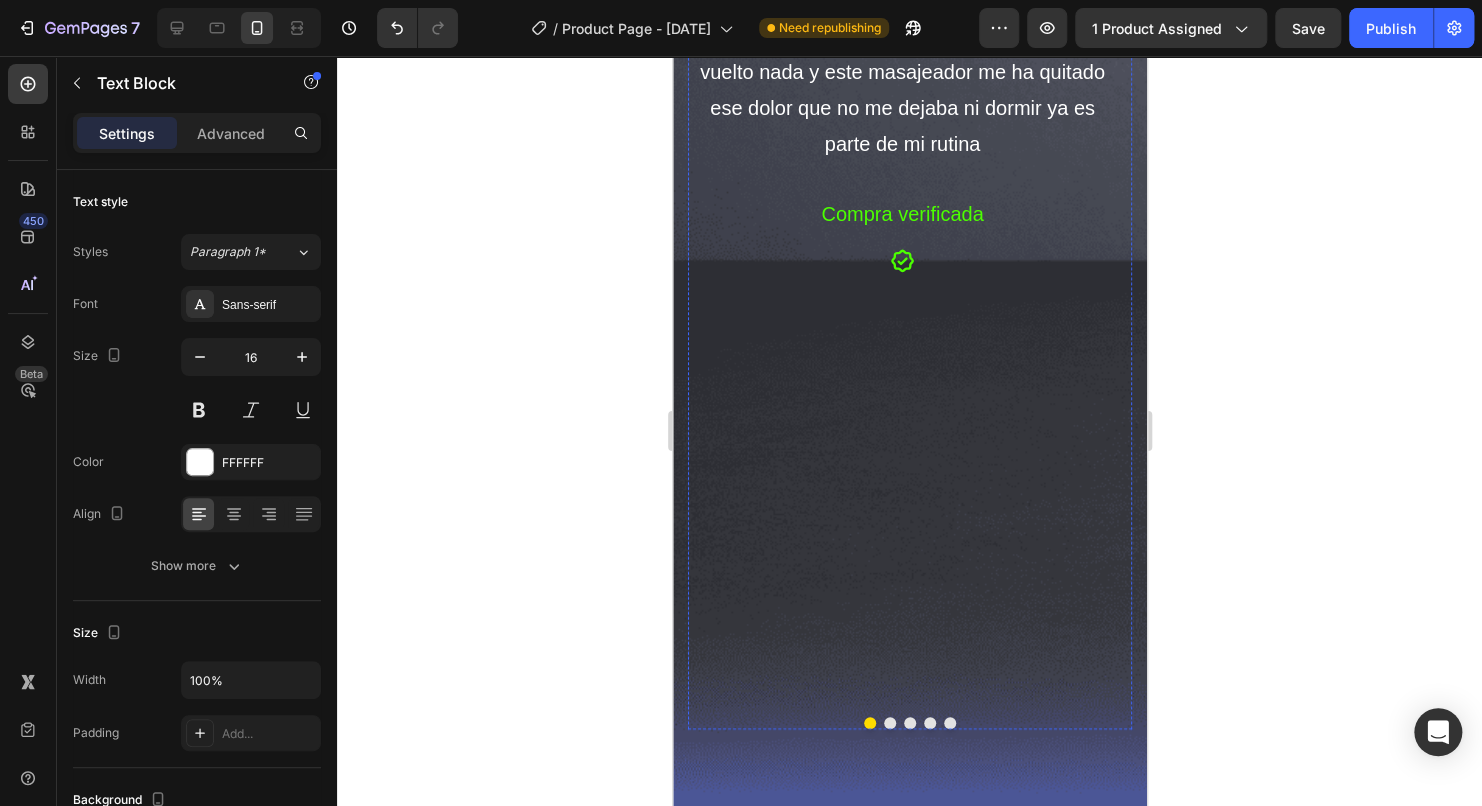 click on "[FIRST], [CITY]" at bounding box center (902, -88) 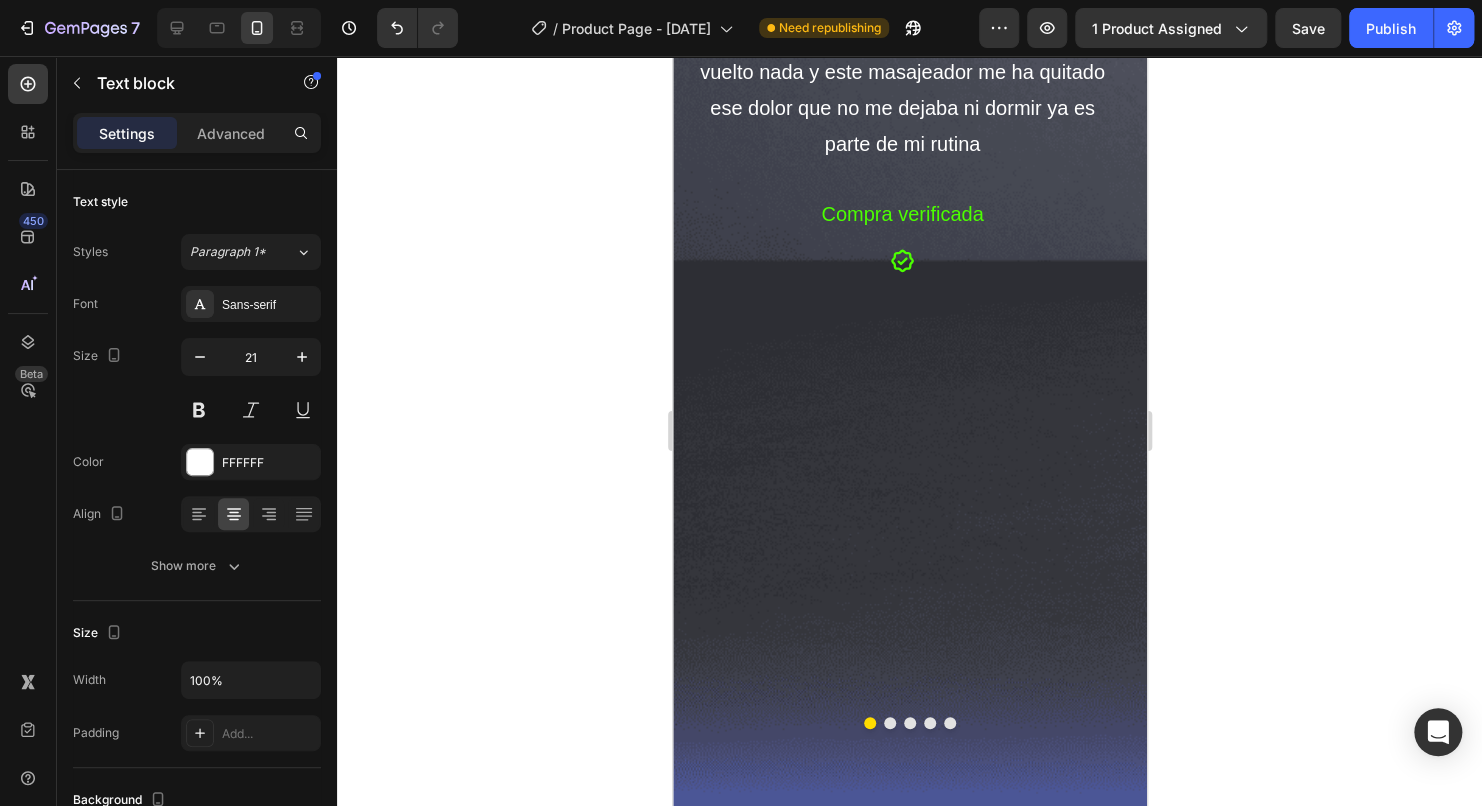 click on "[FIRST], [CITY]" at bounding box center [902, -88] 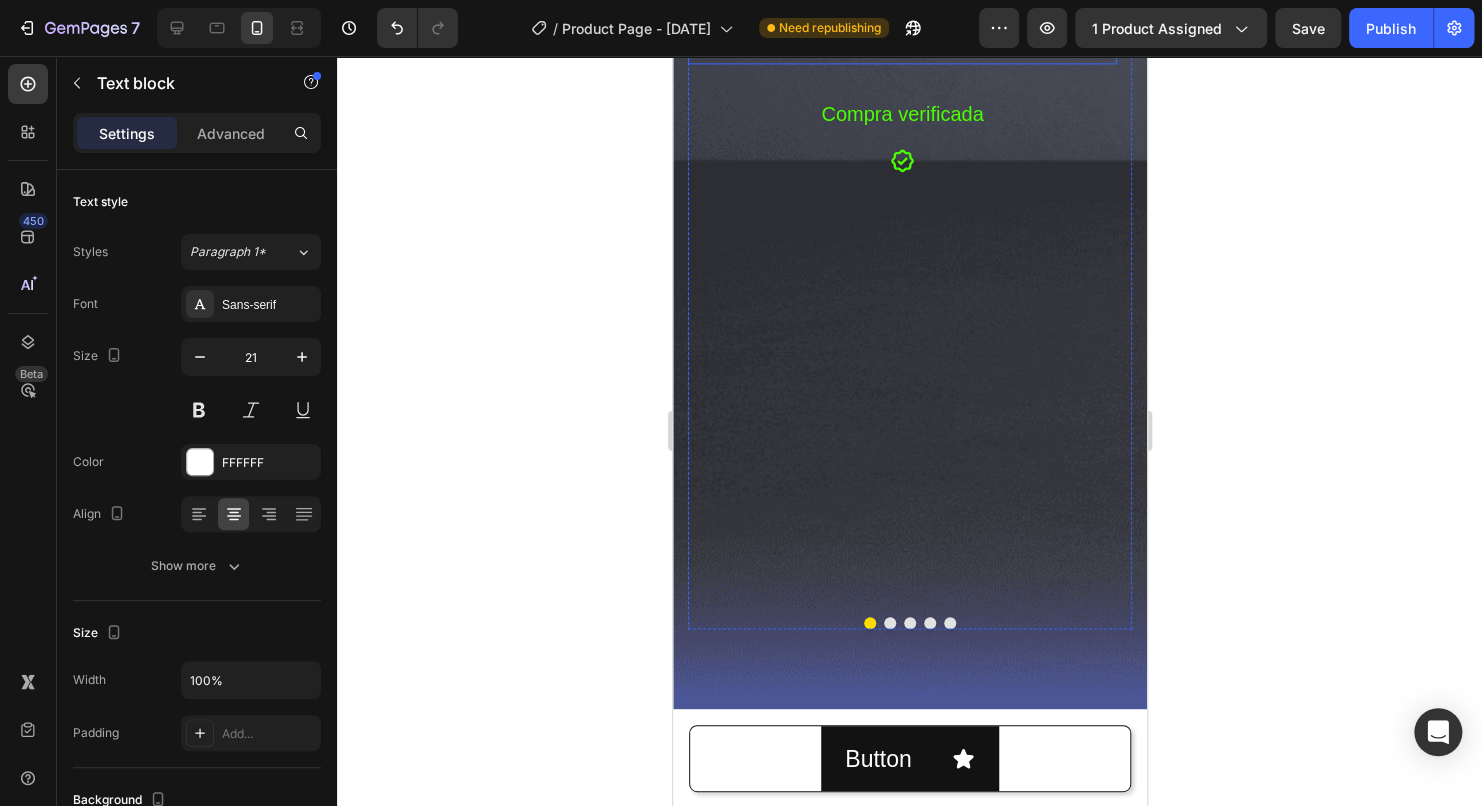 scroll, scrollTop: 5009, scrollLeft: 0, axis: vertical 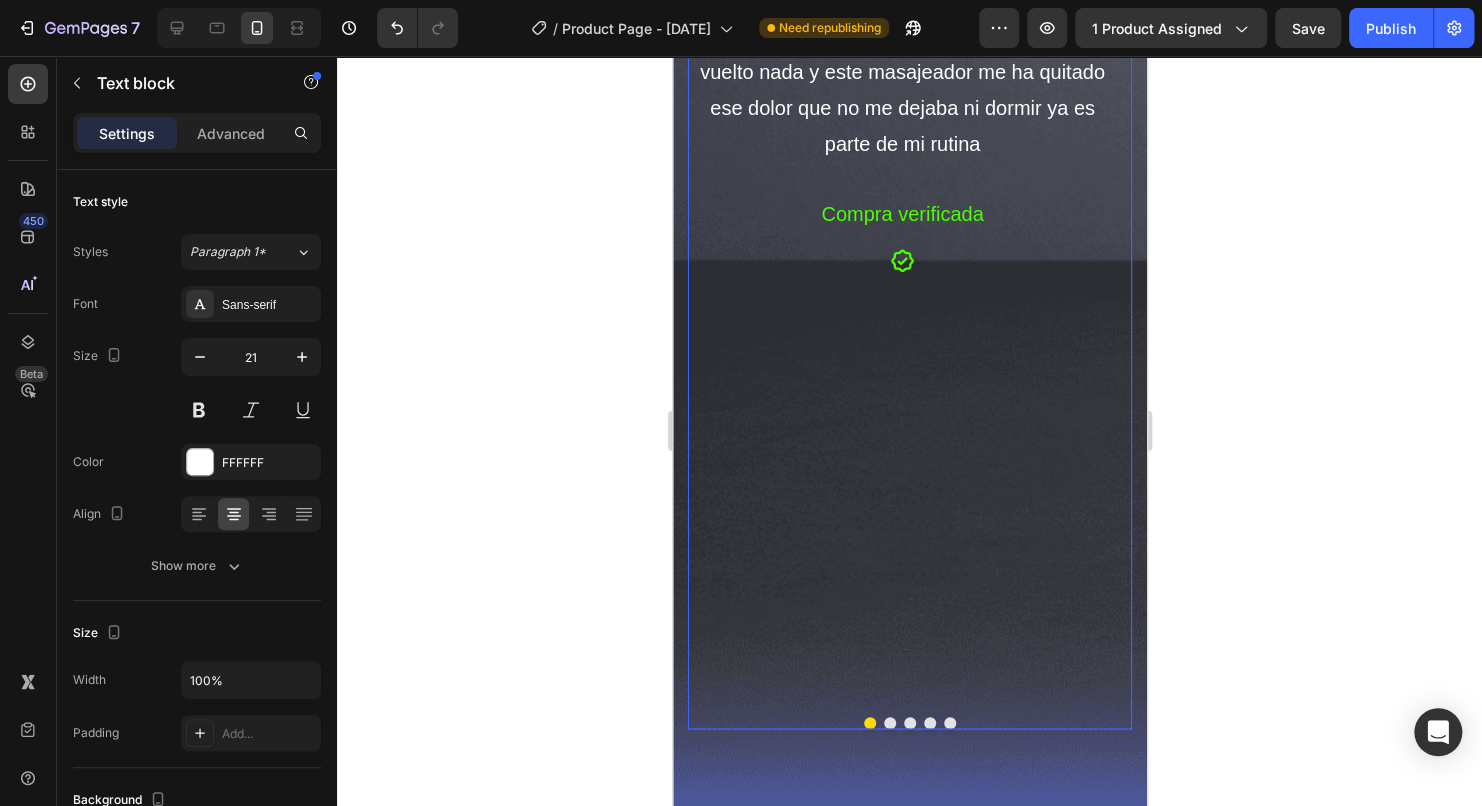 click at bounding box center [889, 723] 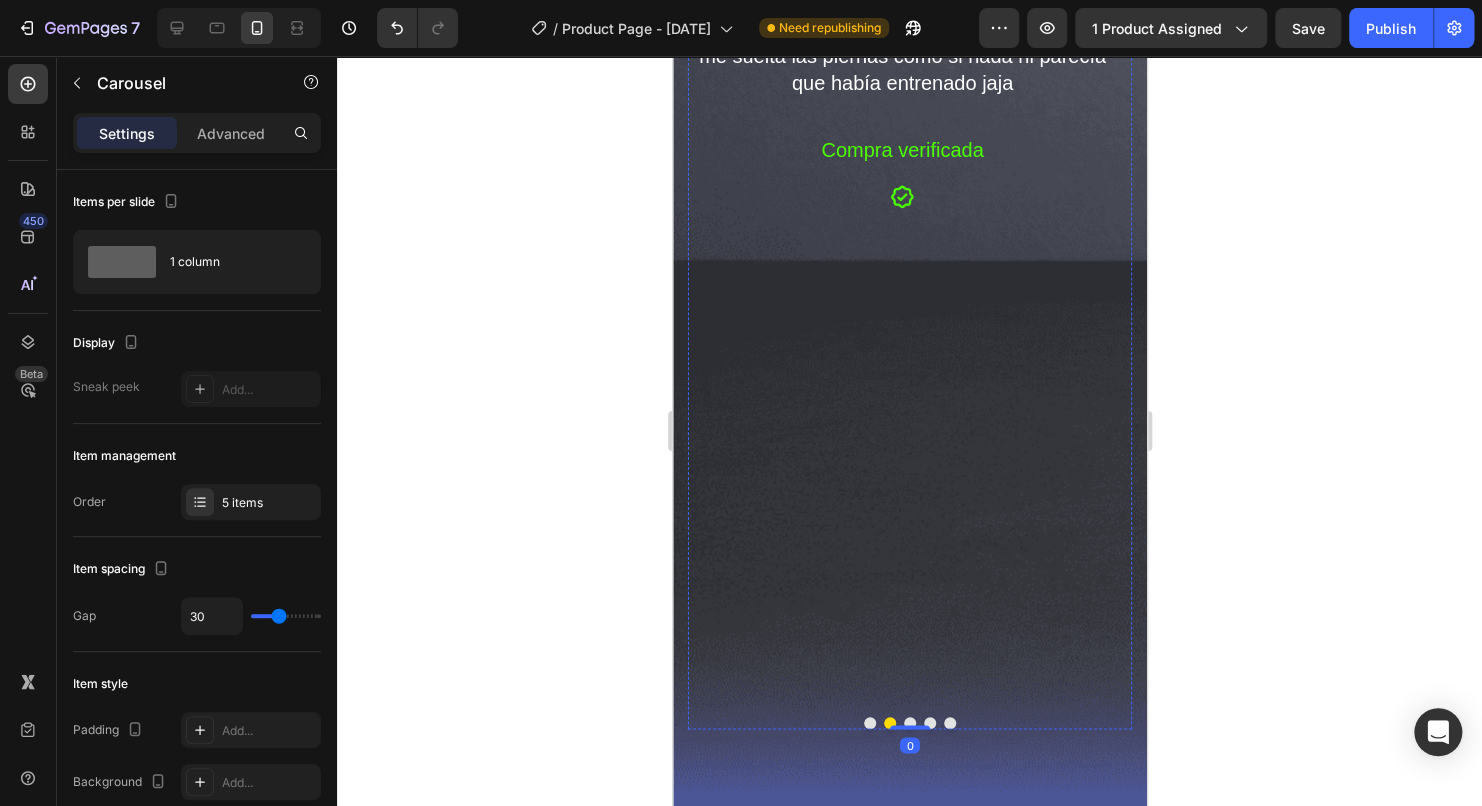 click on "[FIRST], [CITY]" at bounding box center (901, -88) 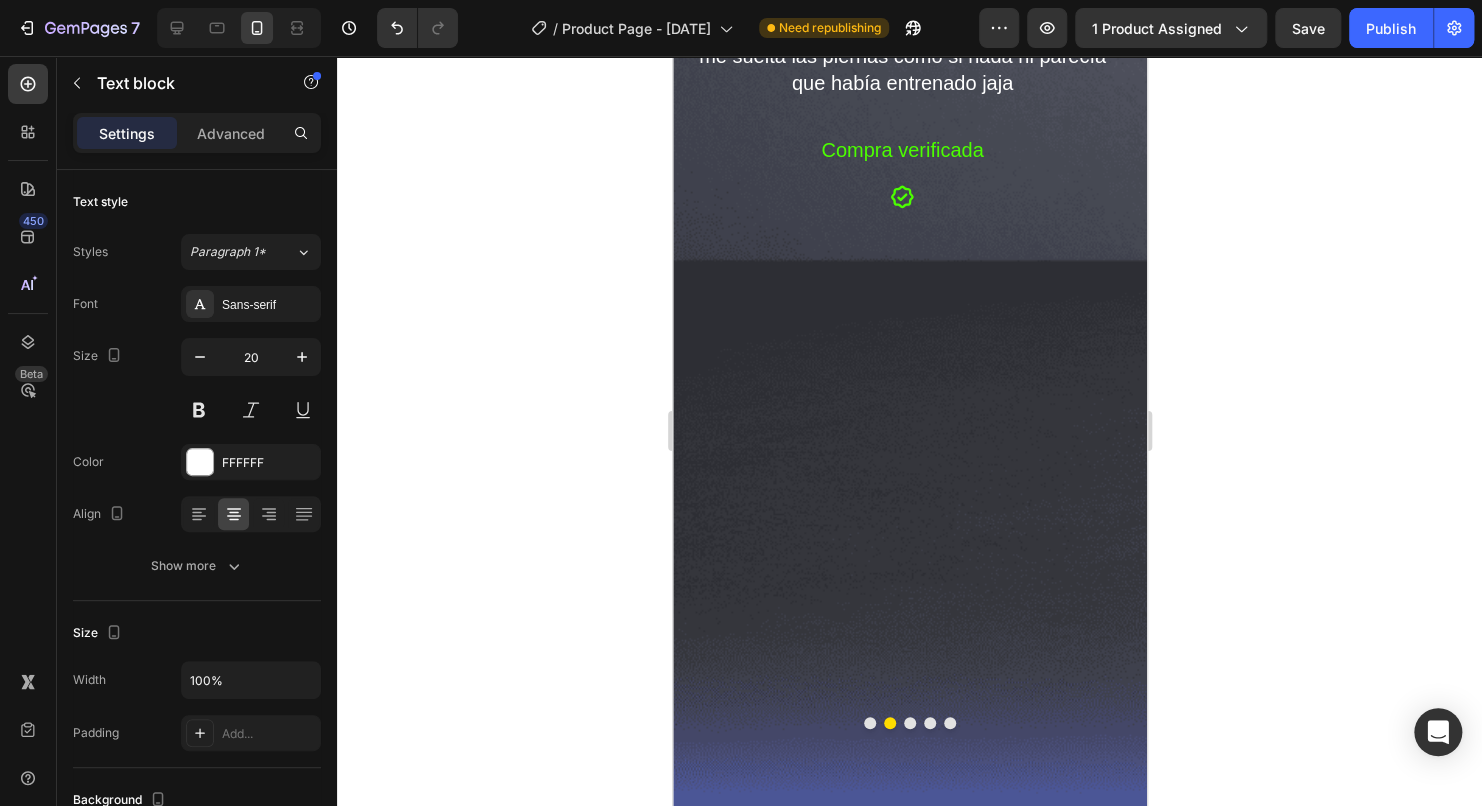 click on "[FIRST], [CITY]" at bounding box center [901, -88] 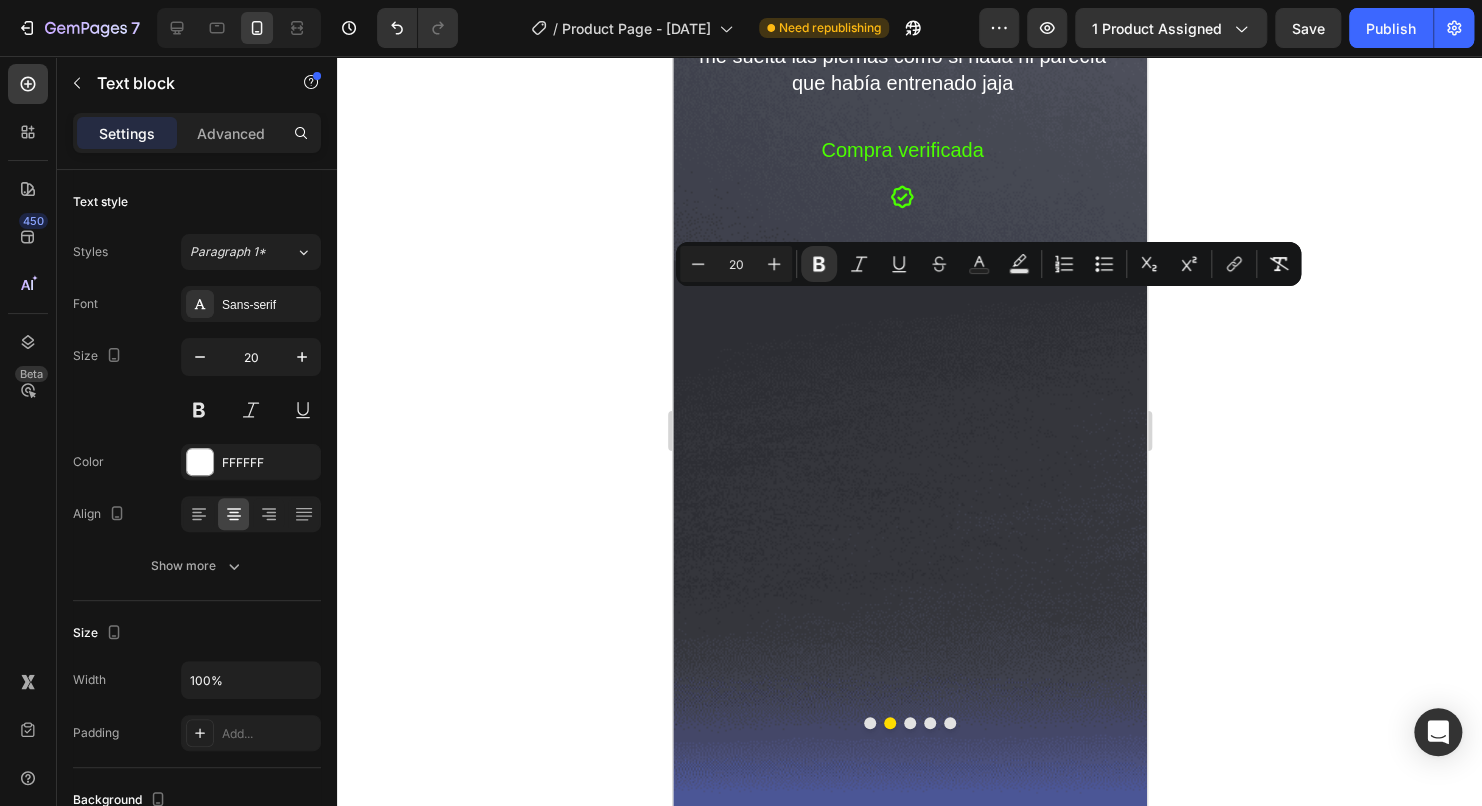 drag, startPoint x: 972, startPoint y: 307, endPoint x: 932, endPoint y: 317, distance: 41.231056 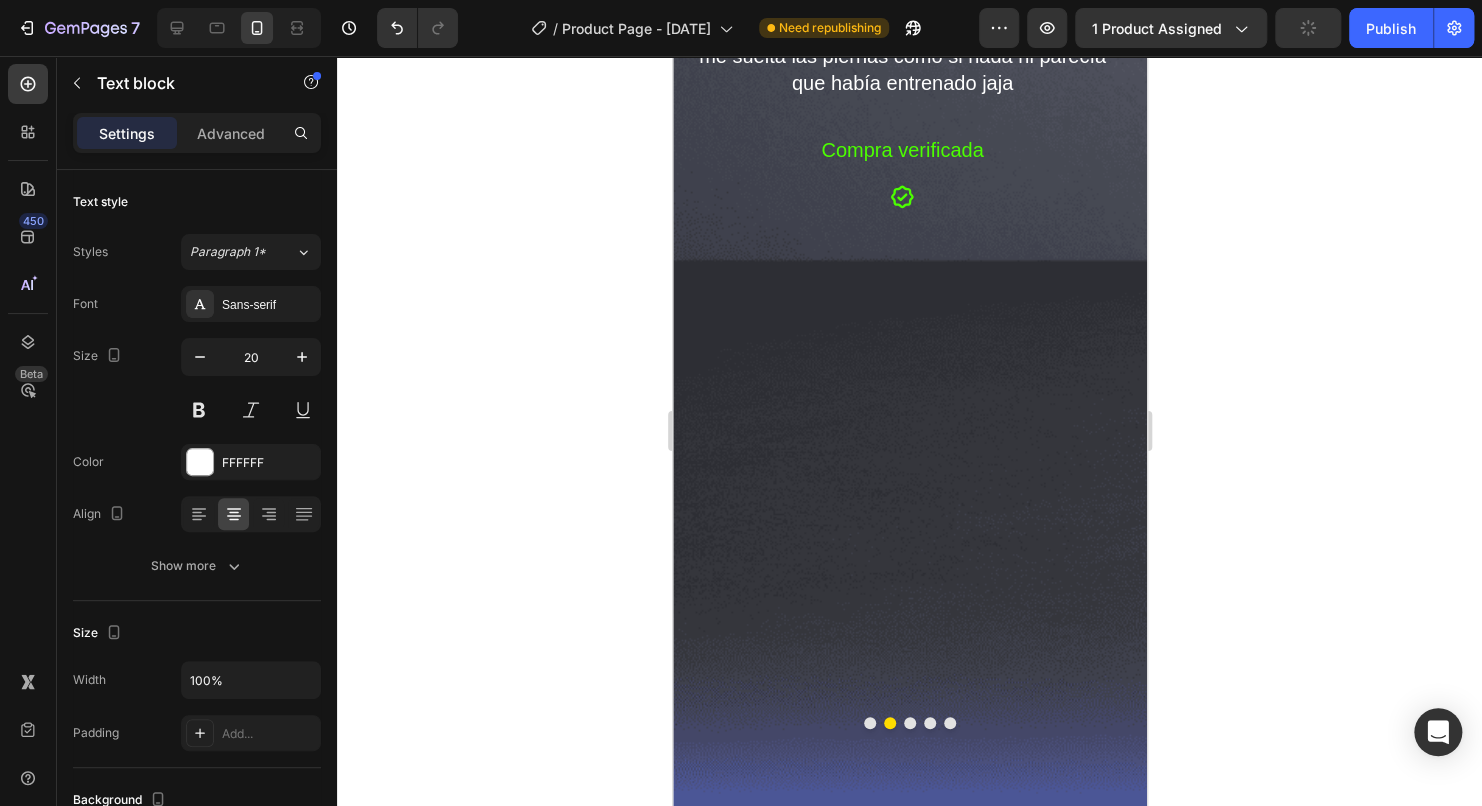 drag, startPoint x: 905, startPoint y: 297, endPoint x: 967, endPoint y: 293, distance: 62.1289 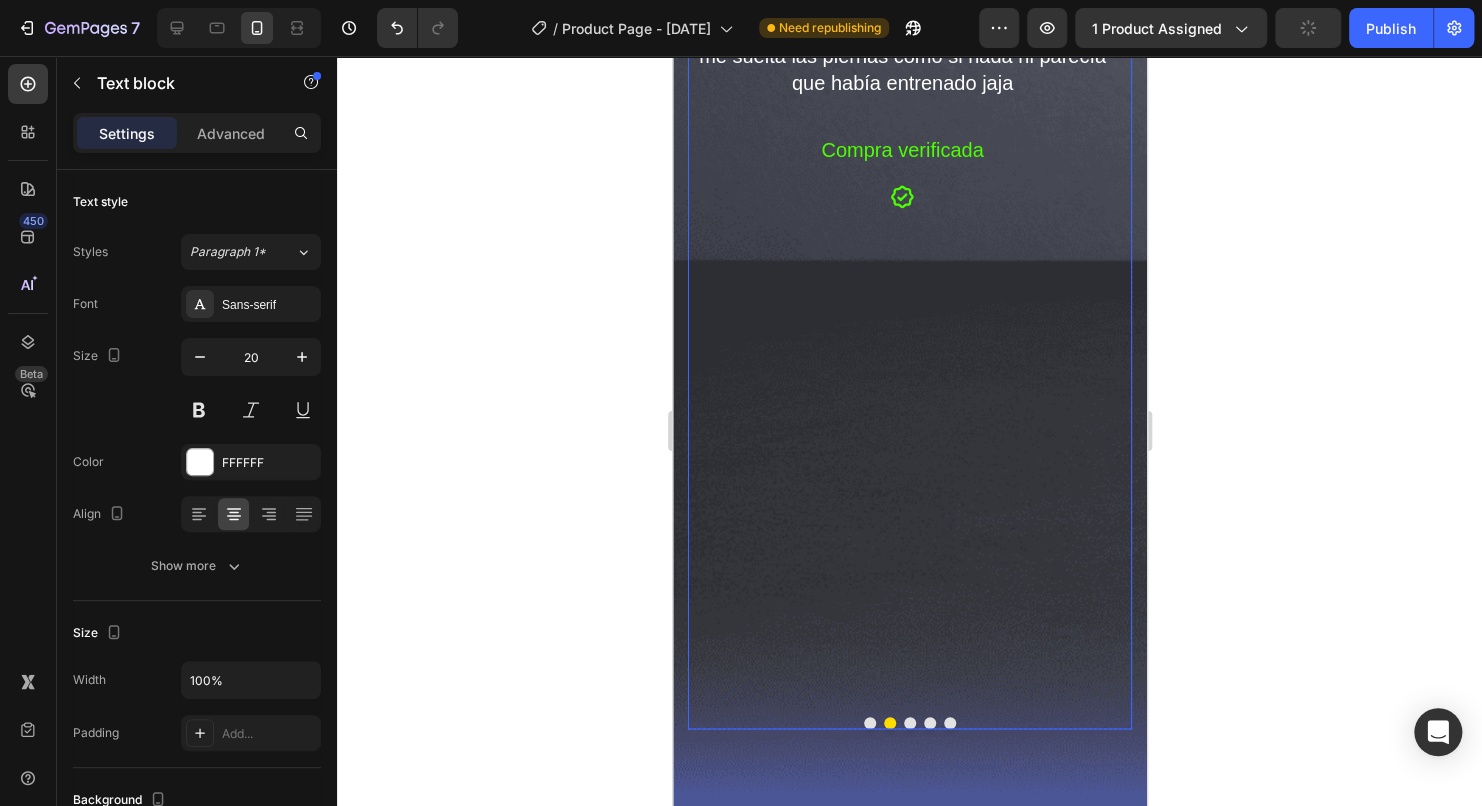 click at bounding box center (909, 723) 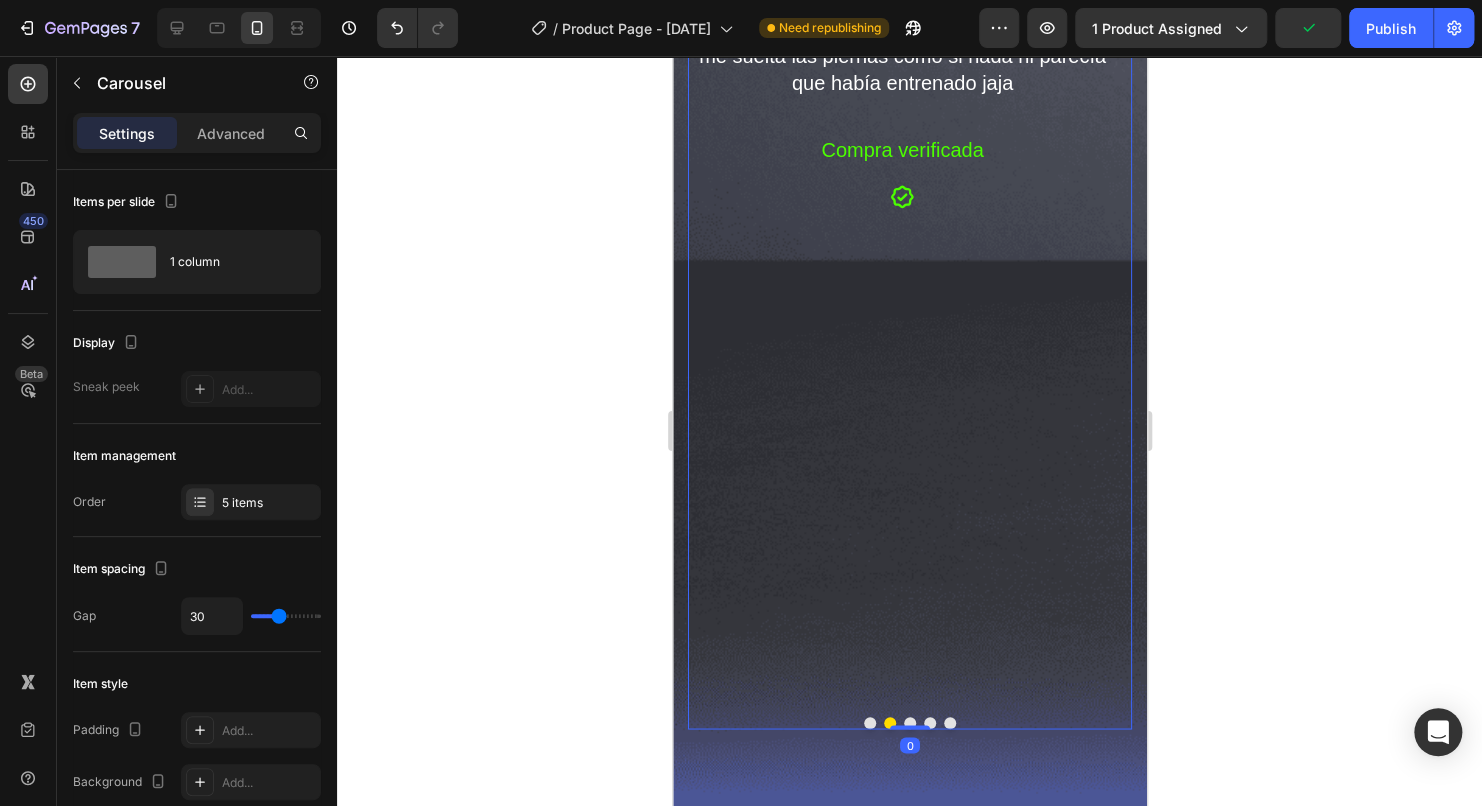 click at bounding box center [909, 723] 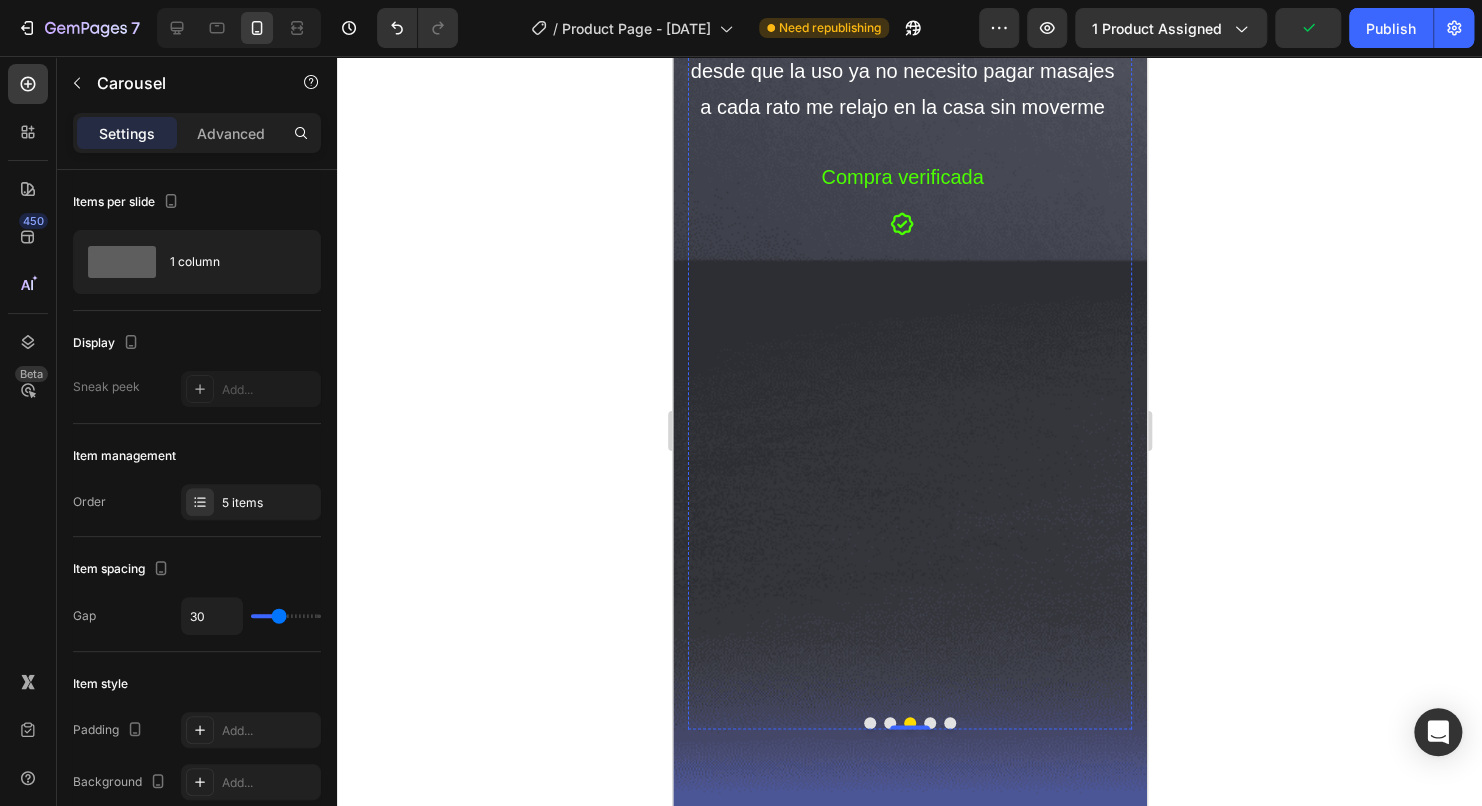 click on "[FIRST], [CITY]" at bounding box center (901, -88) 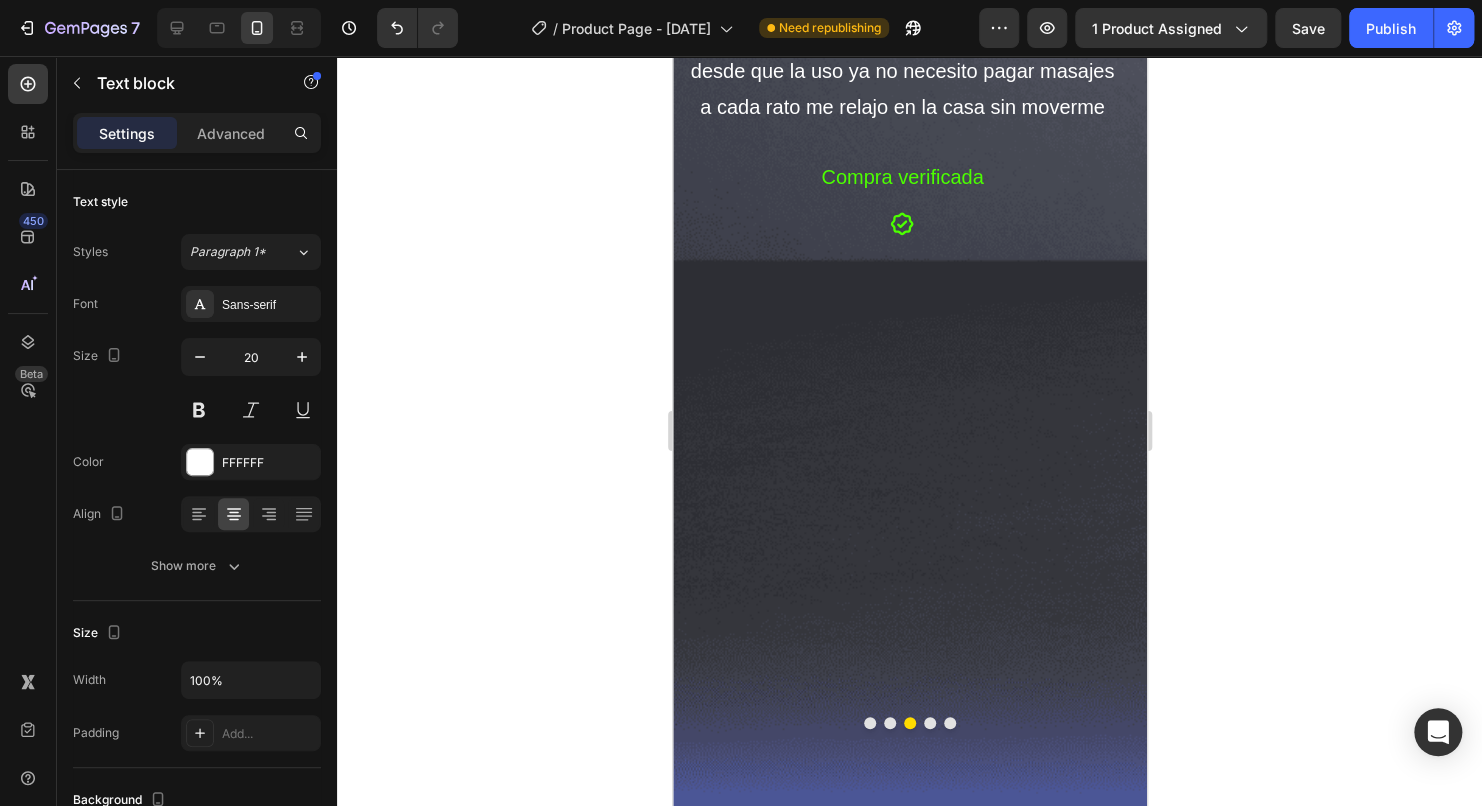 click on "[FIRST], [CITY]" at bounding box center [901, -88] 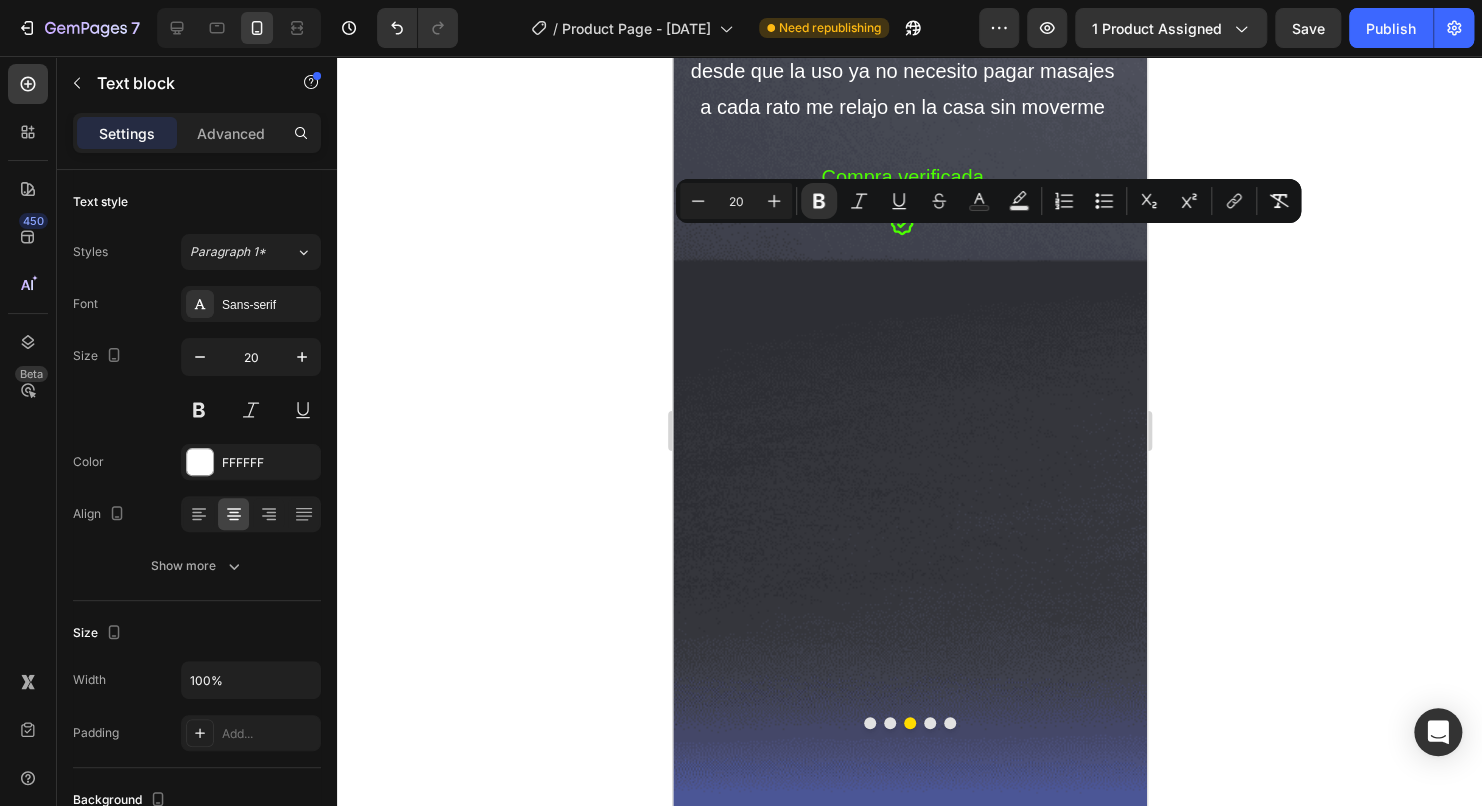 drag, startPoint x: 1001, startPoint y: 250, endPoint x: 907, endPoint y: 252, distance: 94.02127 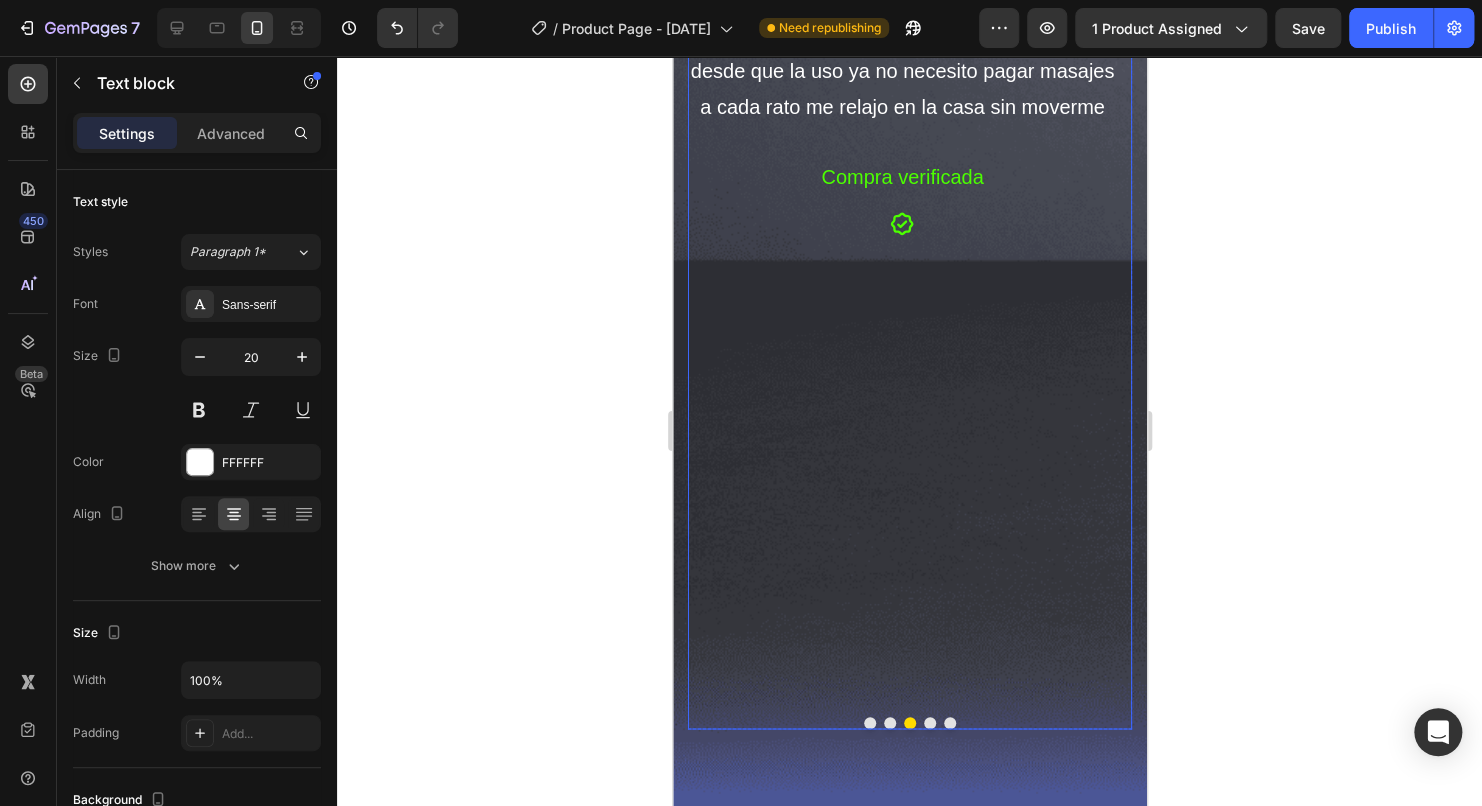 click at bounding box center [929, 723] 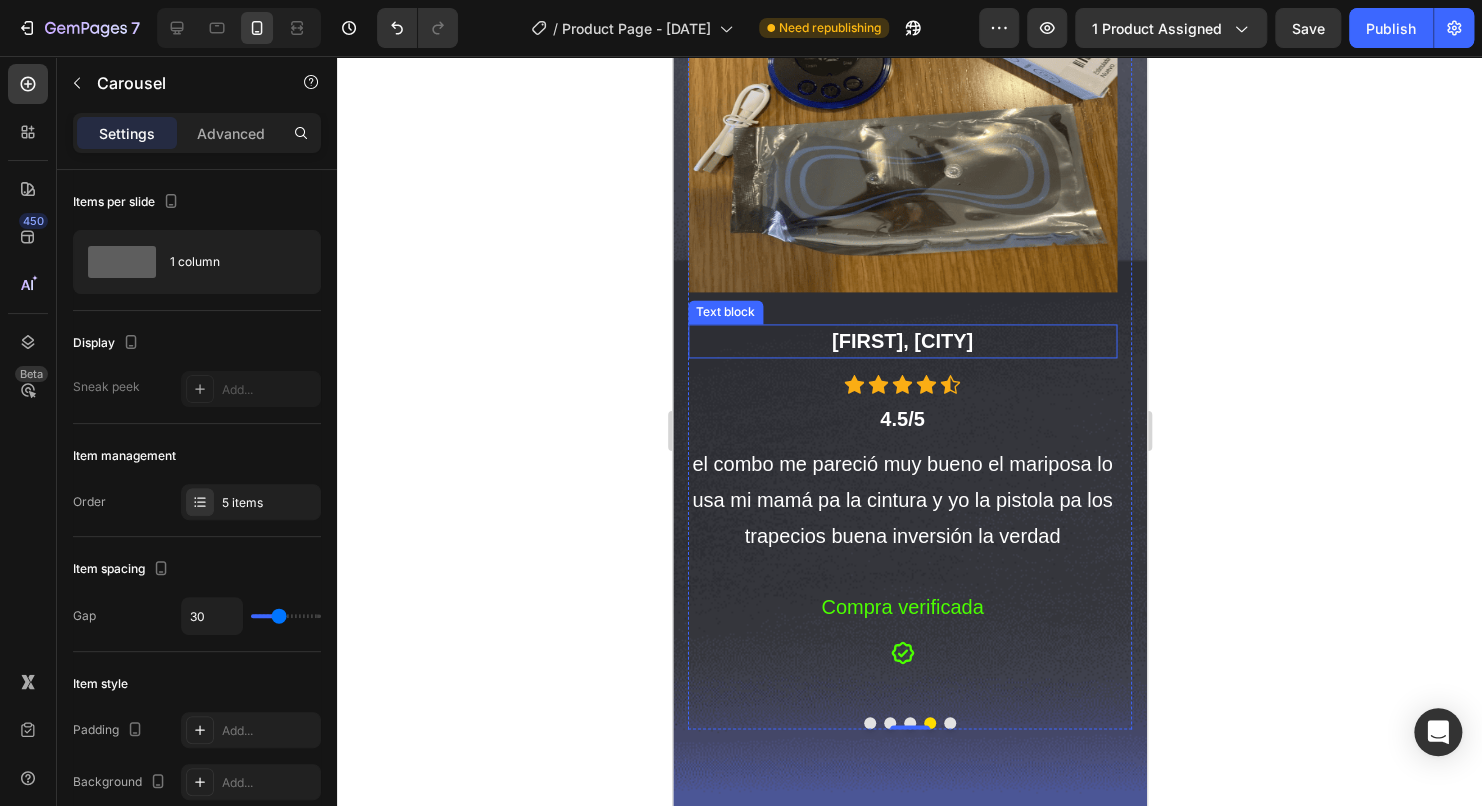 click on "[FIRST], [CITY]" at bounding box center [901, 341] 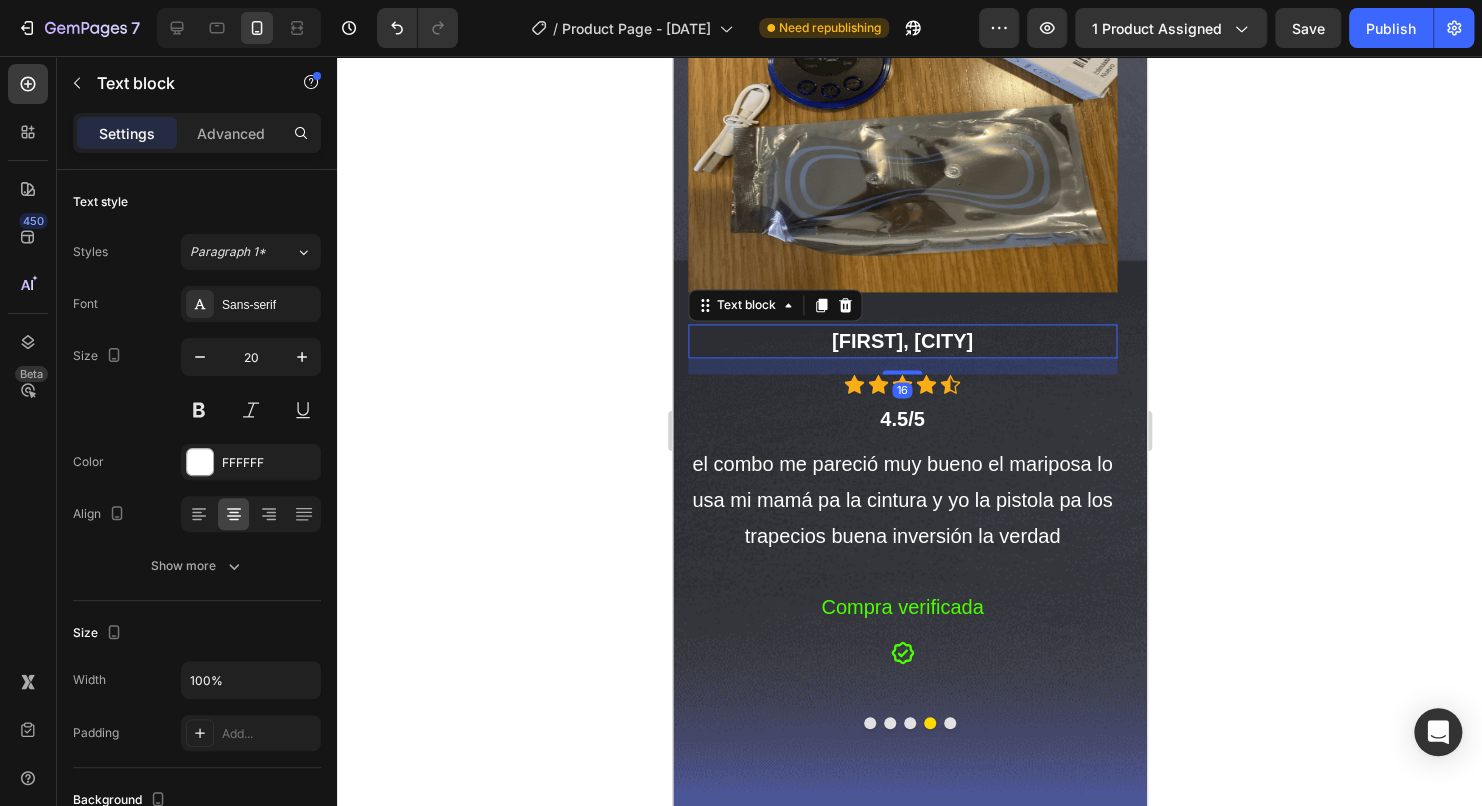 click on "[FIRST], [CITY]" at bounding box center [901, 341] 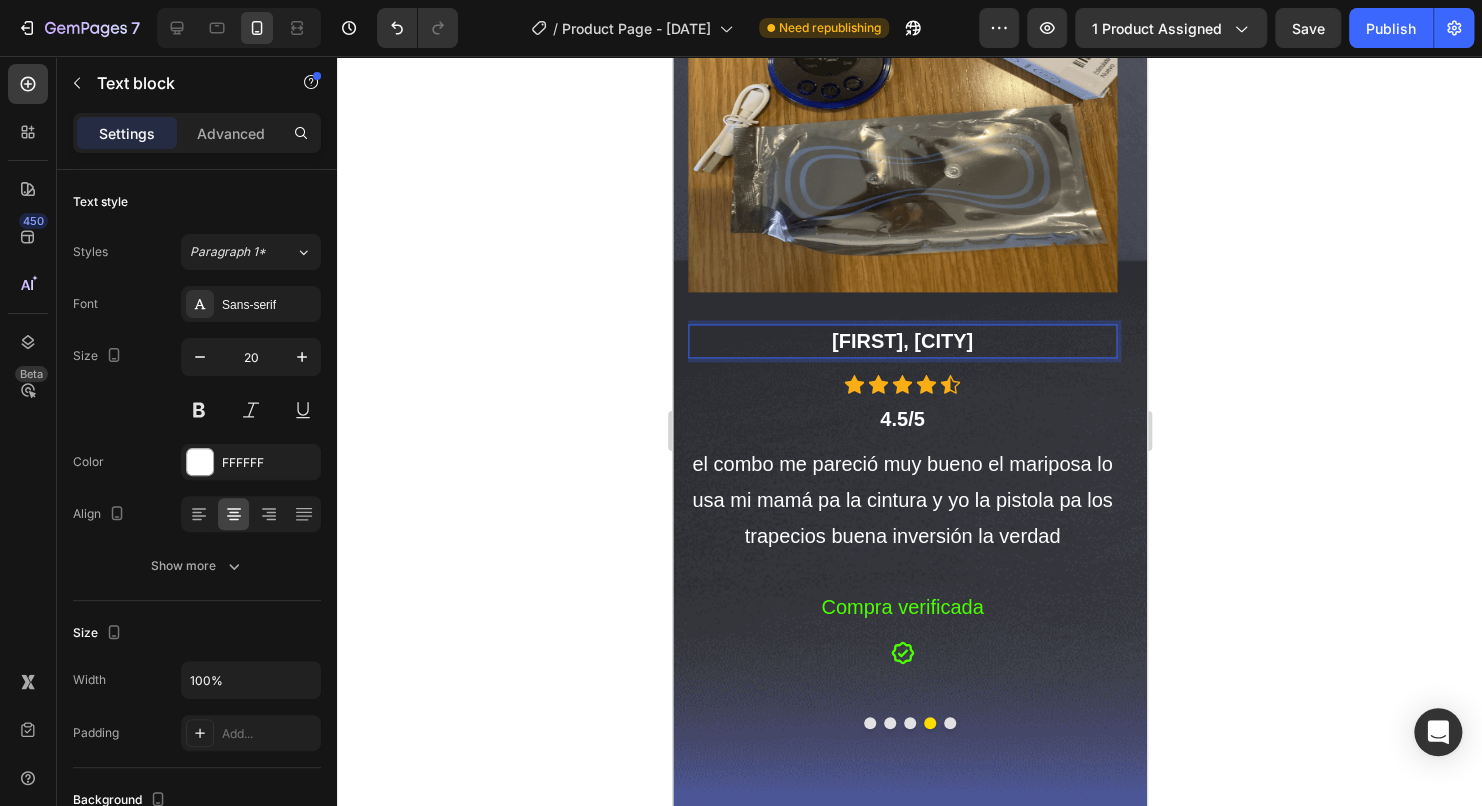 click on "[FIRST], [CITY]" at bounding box center (901, 341) 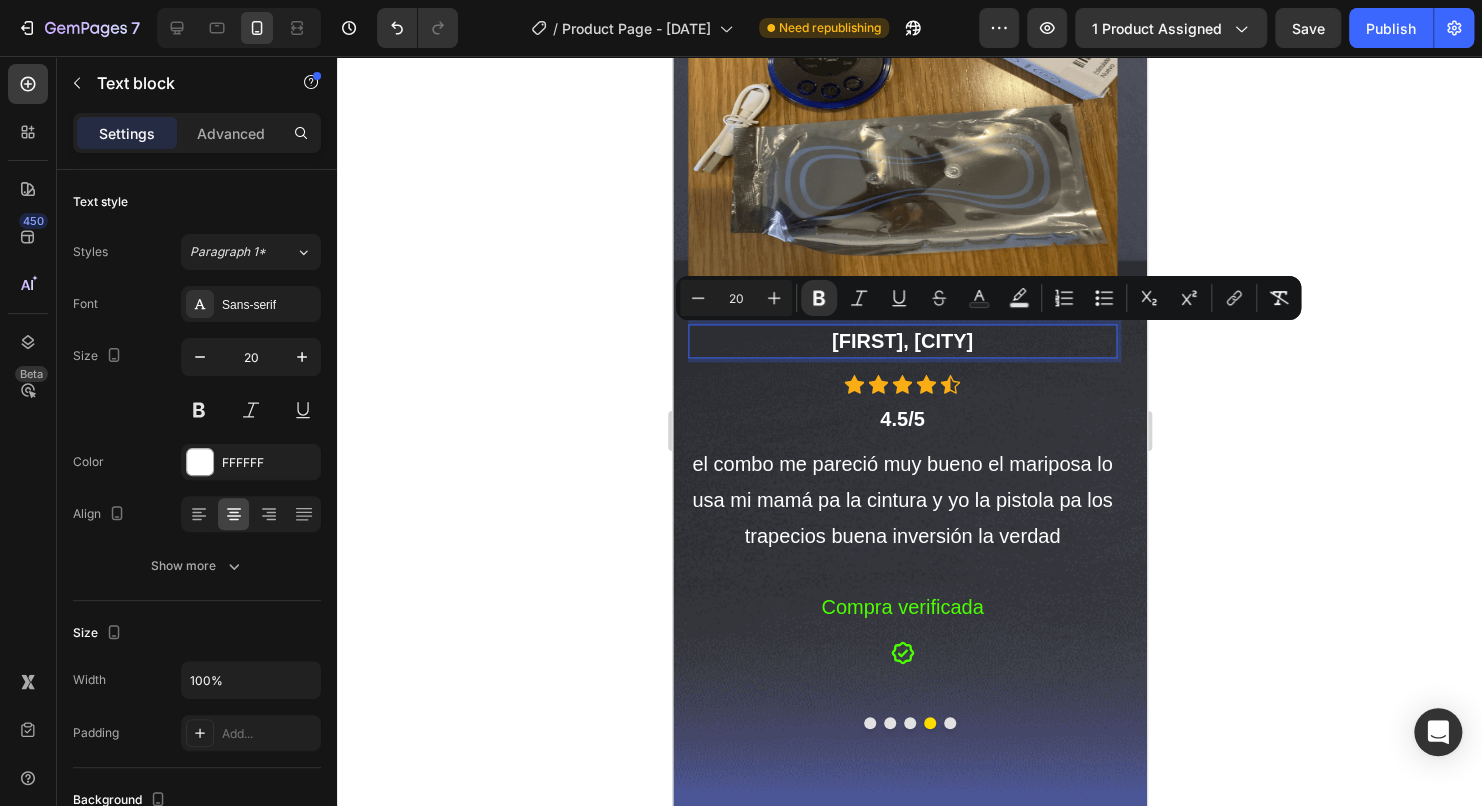 click on "[FIRST], [CITY]" at bounding box center (901, 341) 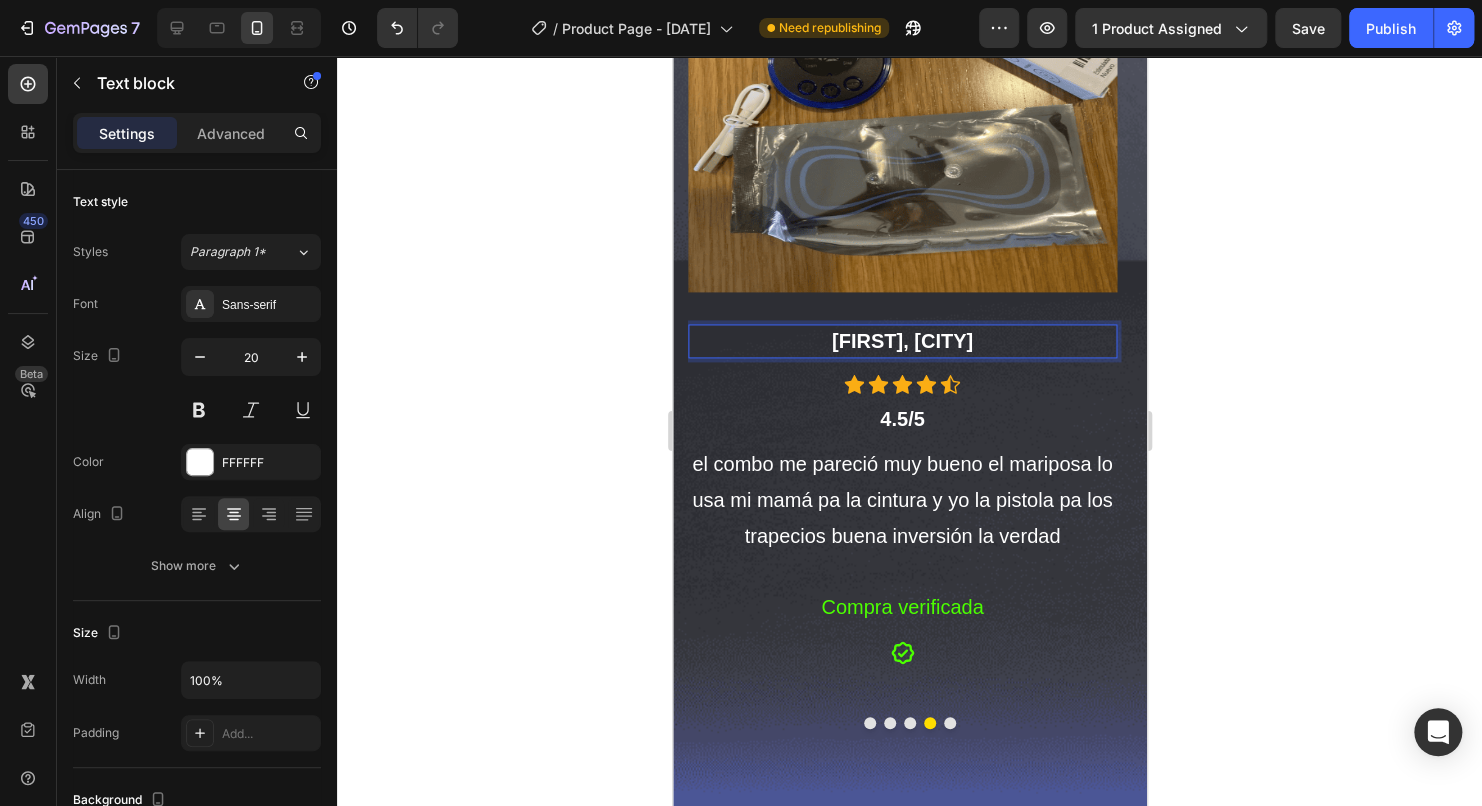 click on "[FIRST], [CITY]" at bounding box center [901, 341] 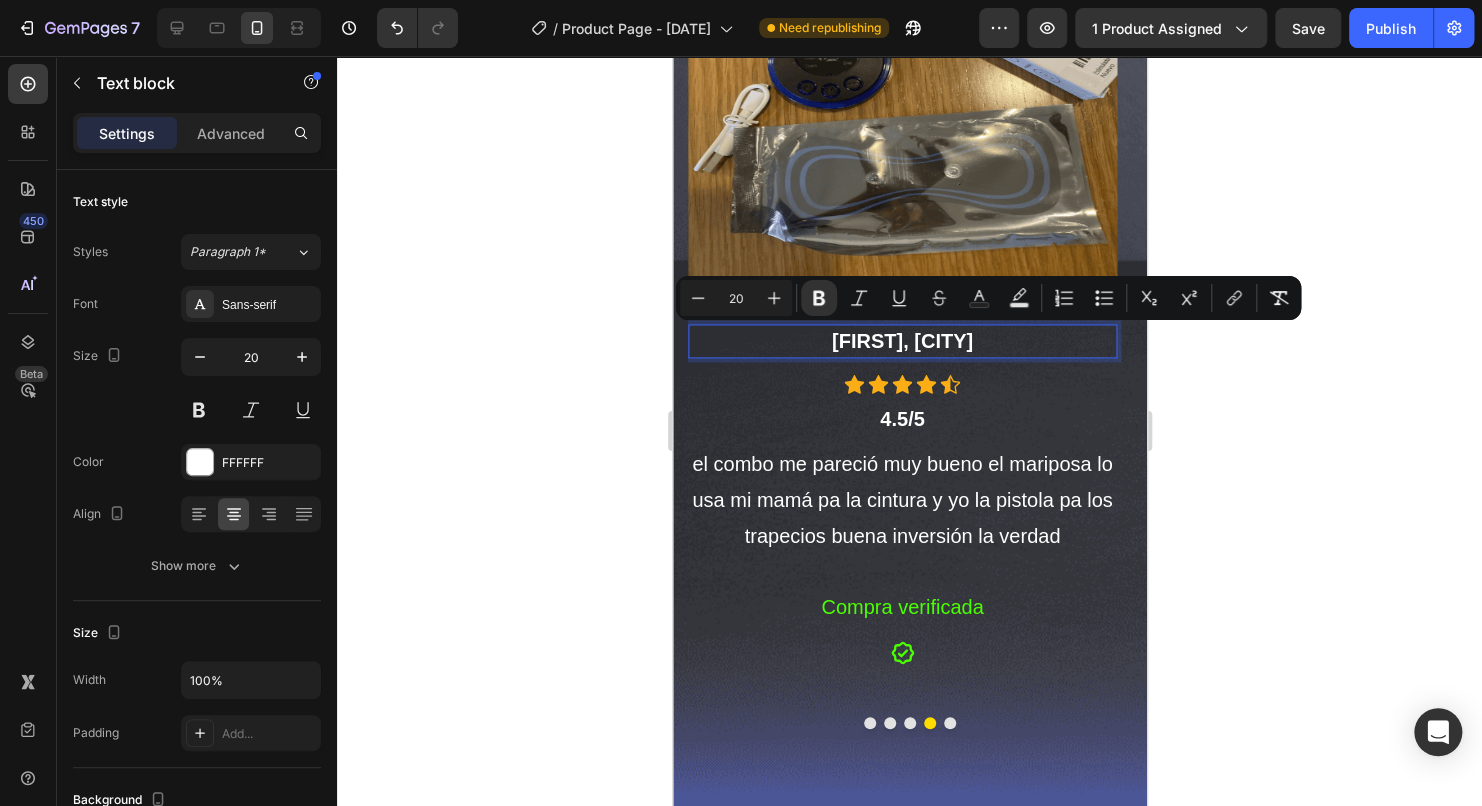 click on "[FIRST], [CITY]" at bounding box center [901, 341] 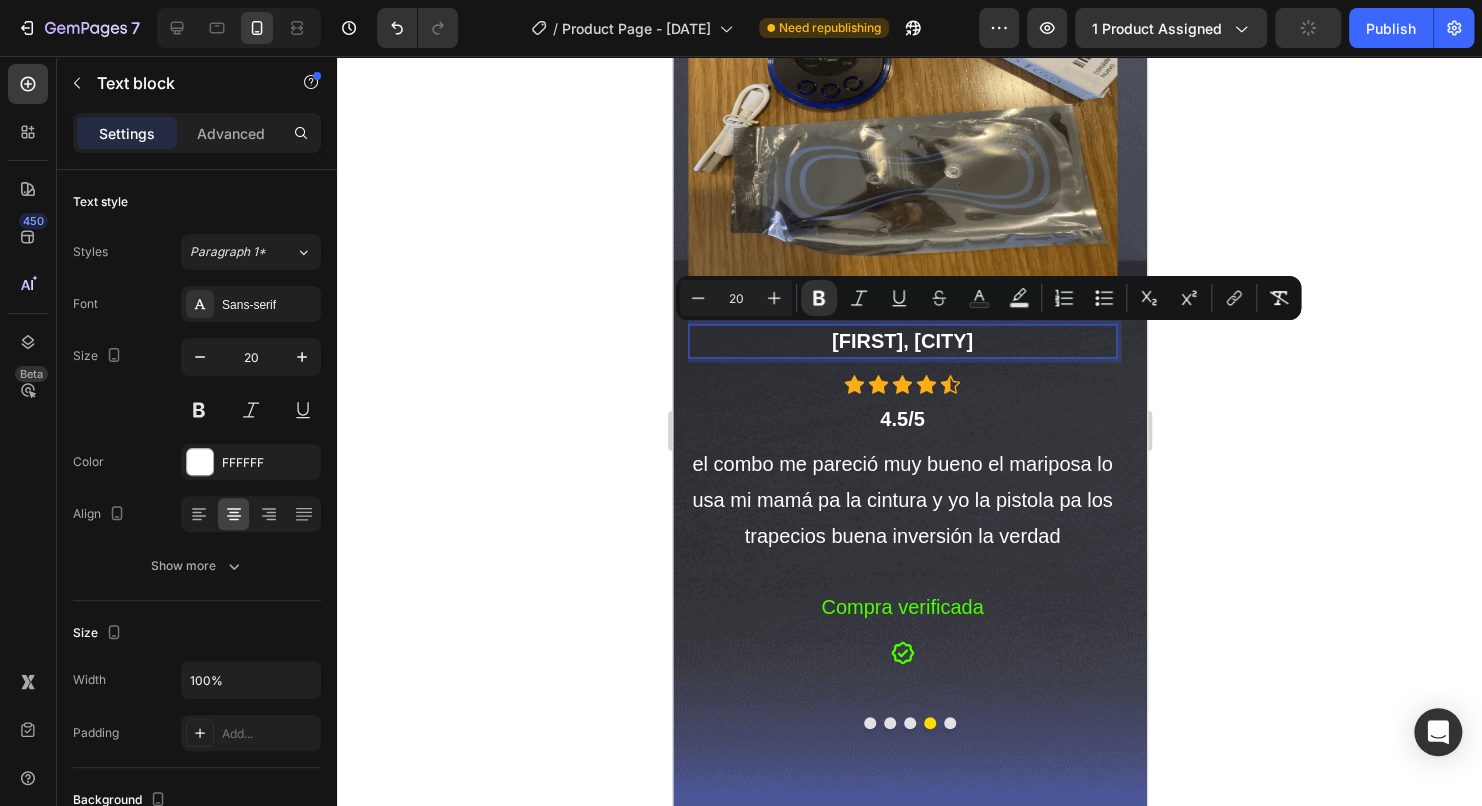 click on "[FIRST], [CITY]" at bounding box center (901, 341) 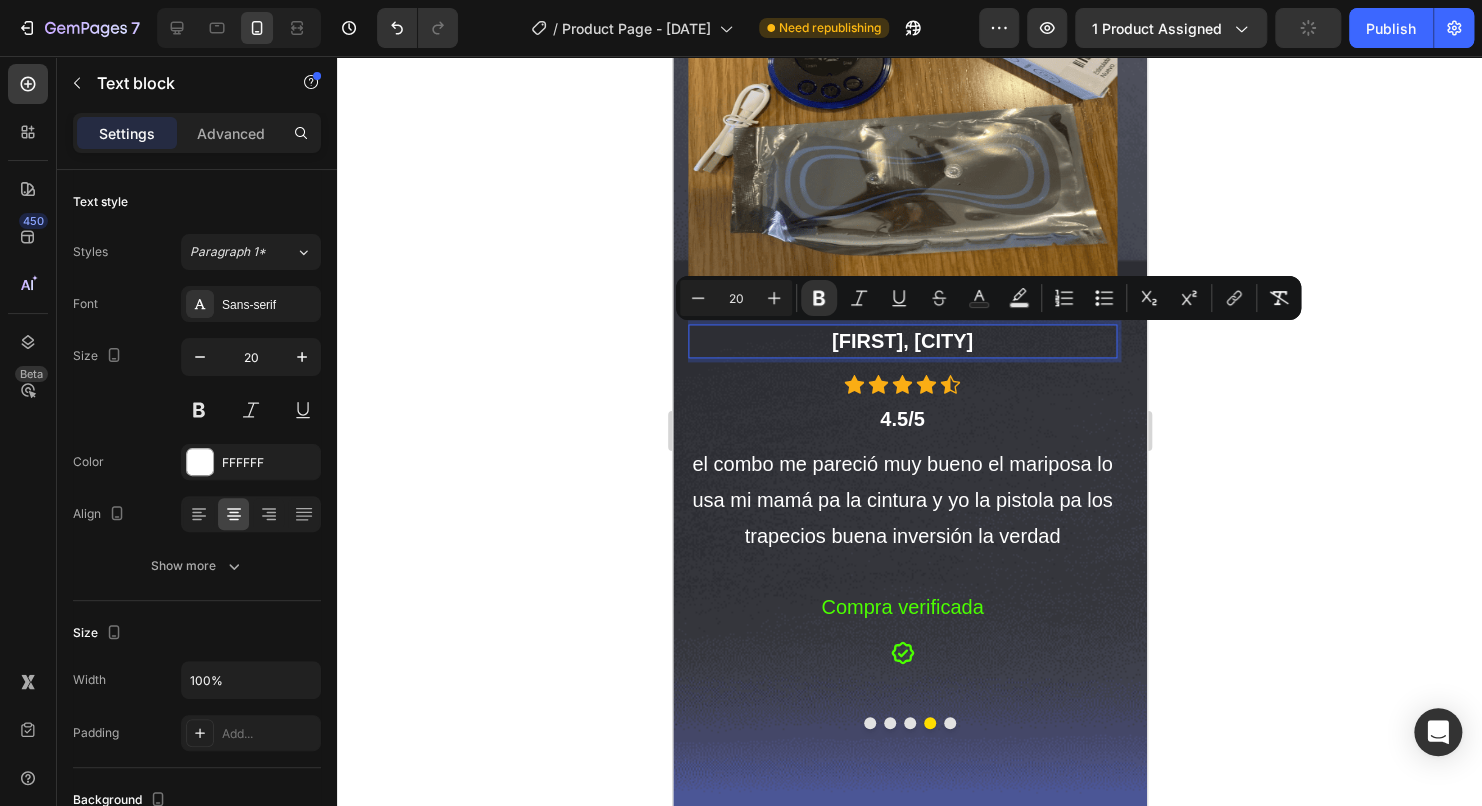 drag, startPoint x: 996, startPoint y: 338, endPoint x: 885, endPoint y: 341, distance: 111.040535 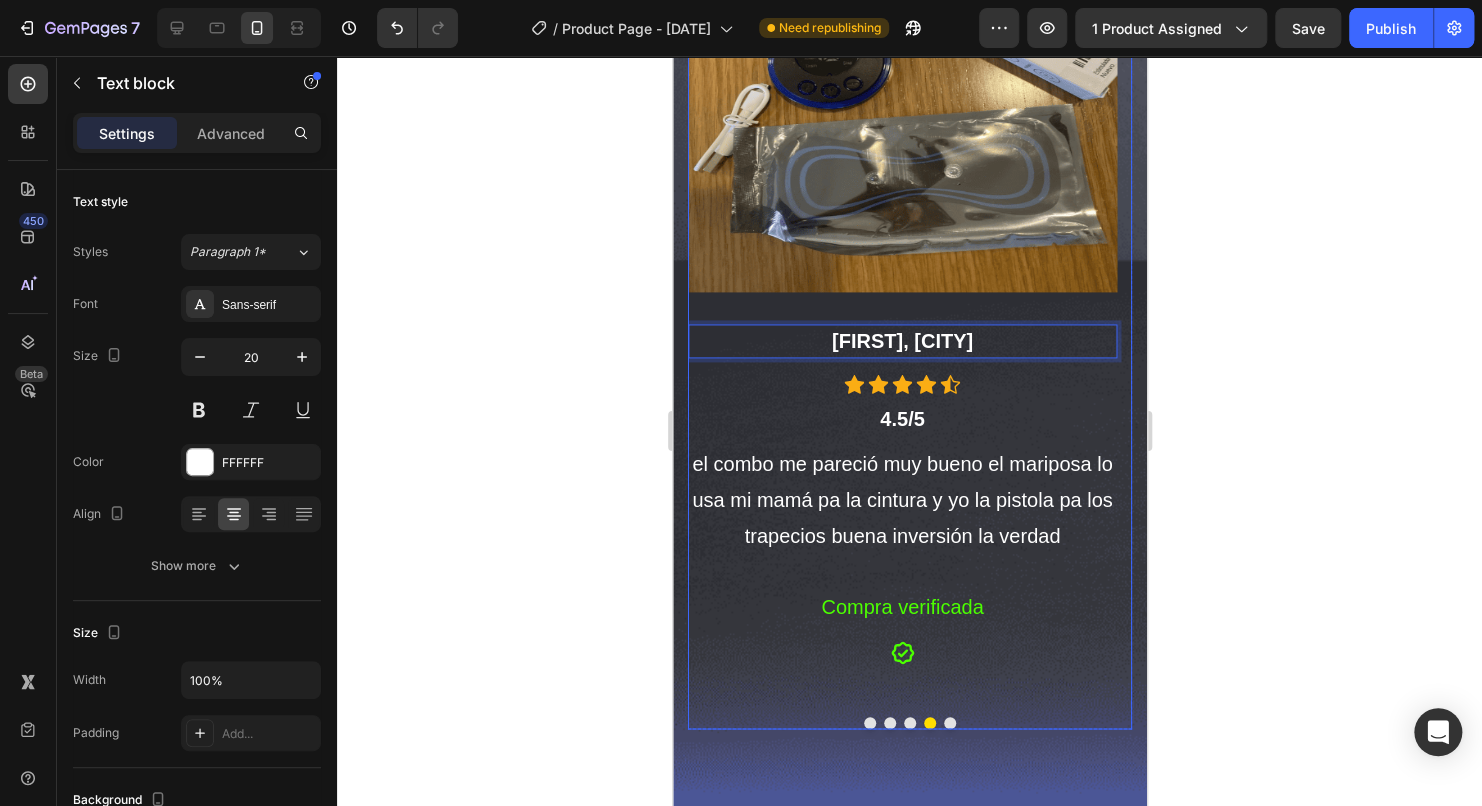 click at bounding box center (949, 723) 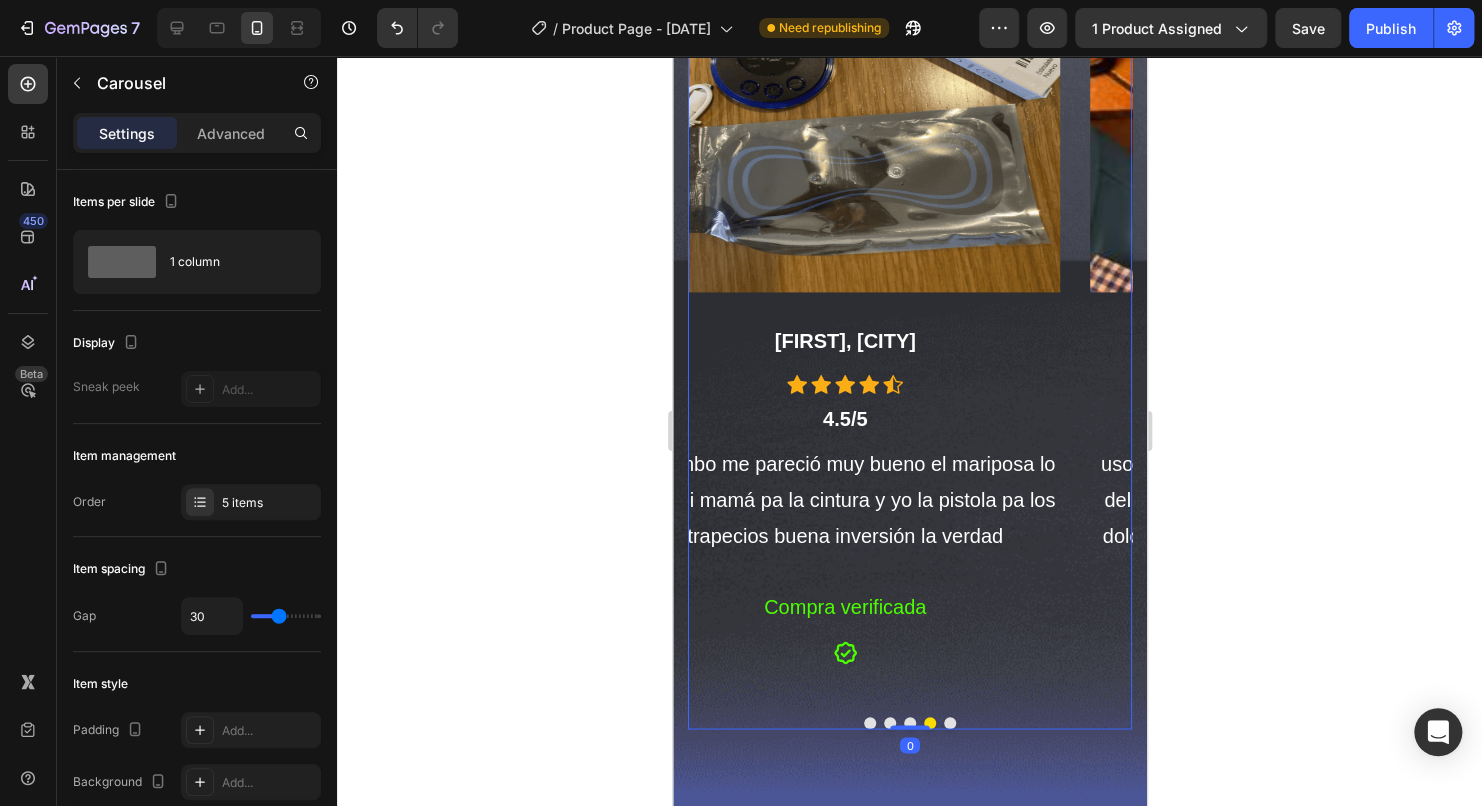 click at bounding box center [949, 723] 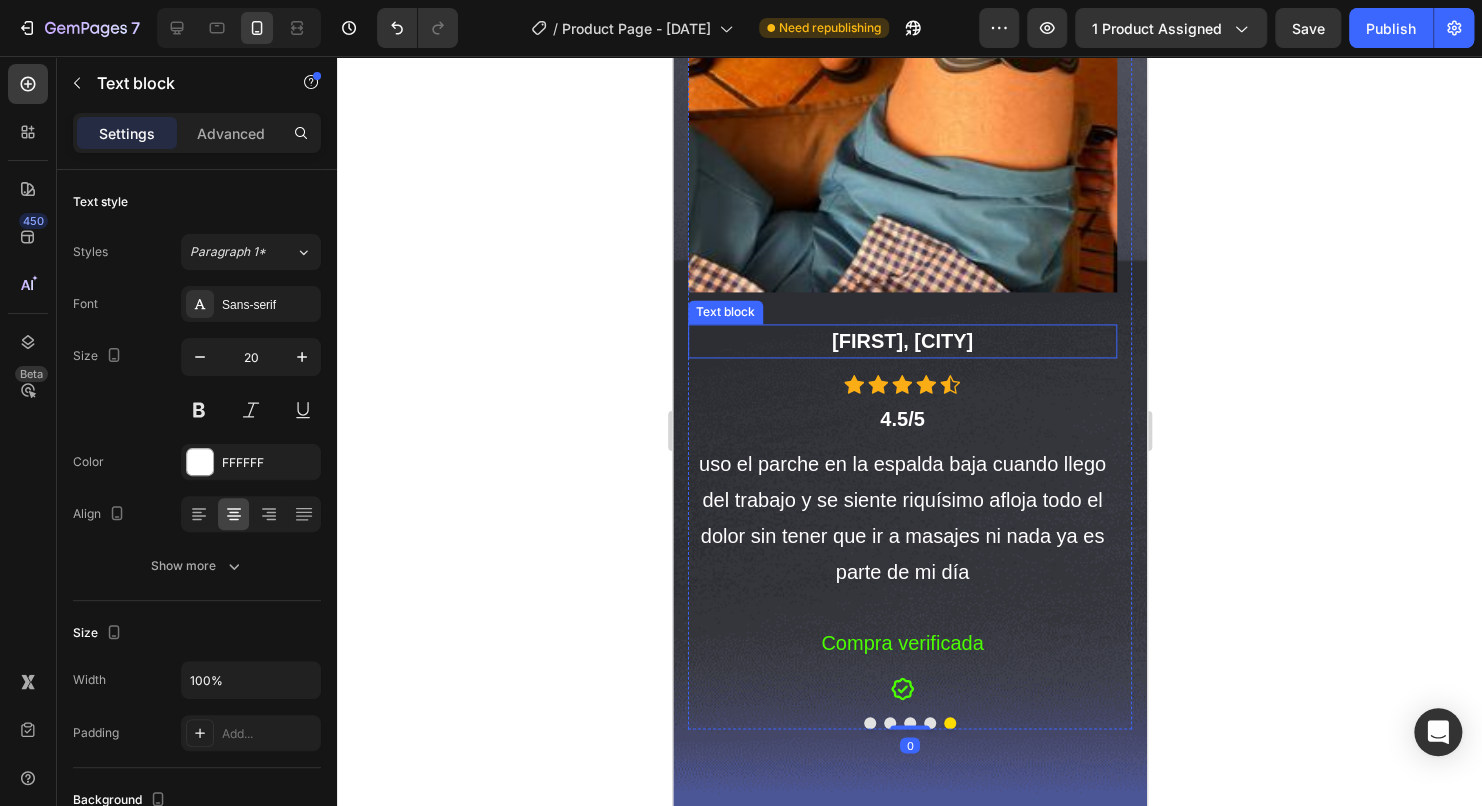 click on "[FIRST], [CITY]" at bounding box center (901, 341) 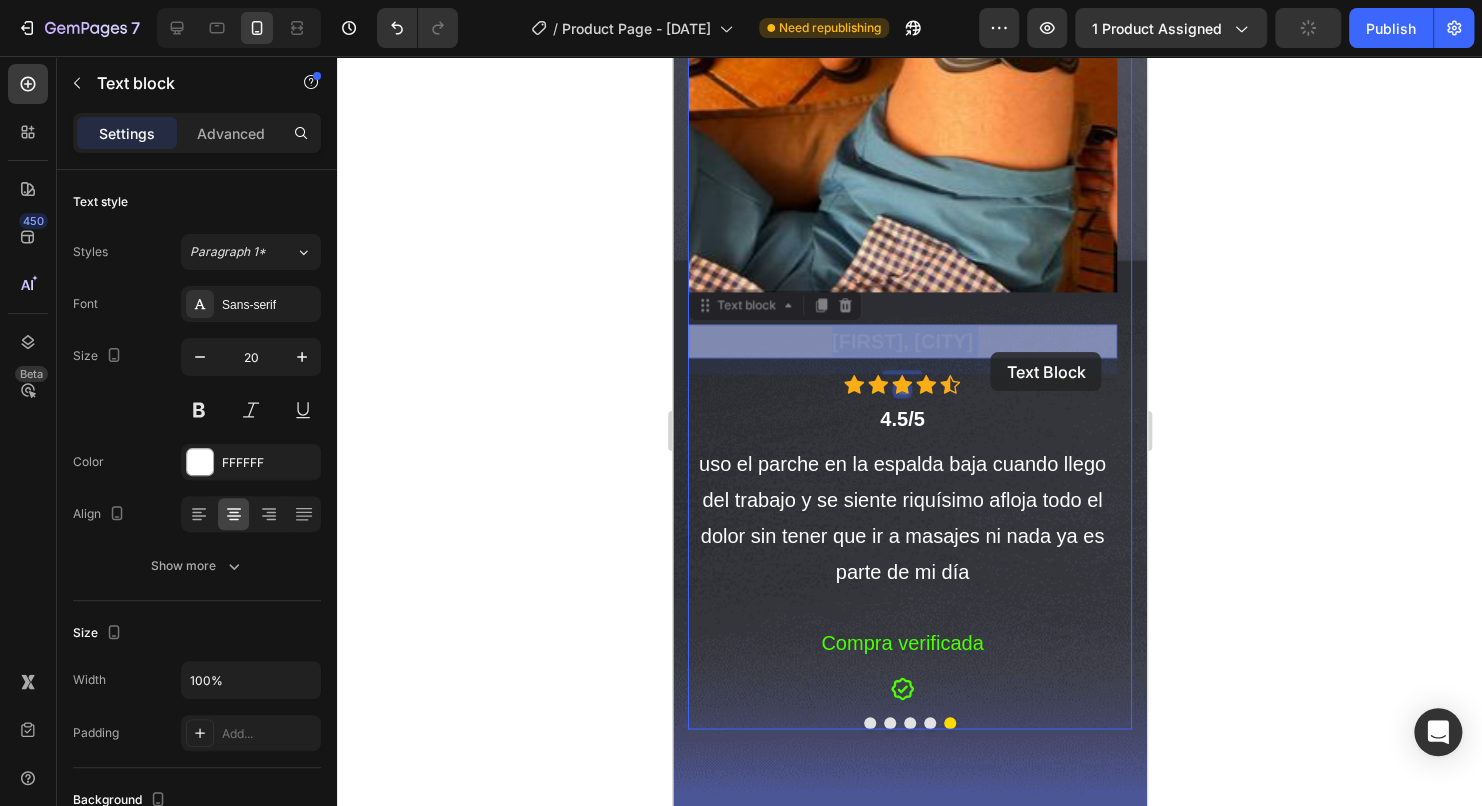 drag, startPoint x: 912, startPoint y: 335, endPoint x: 990, endPoint y: 352, distance: 79.83107 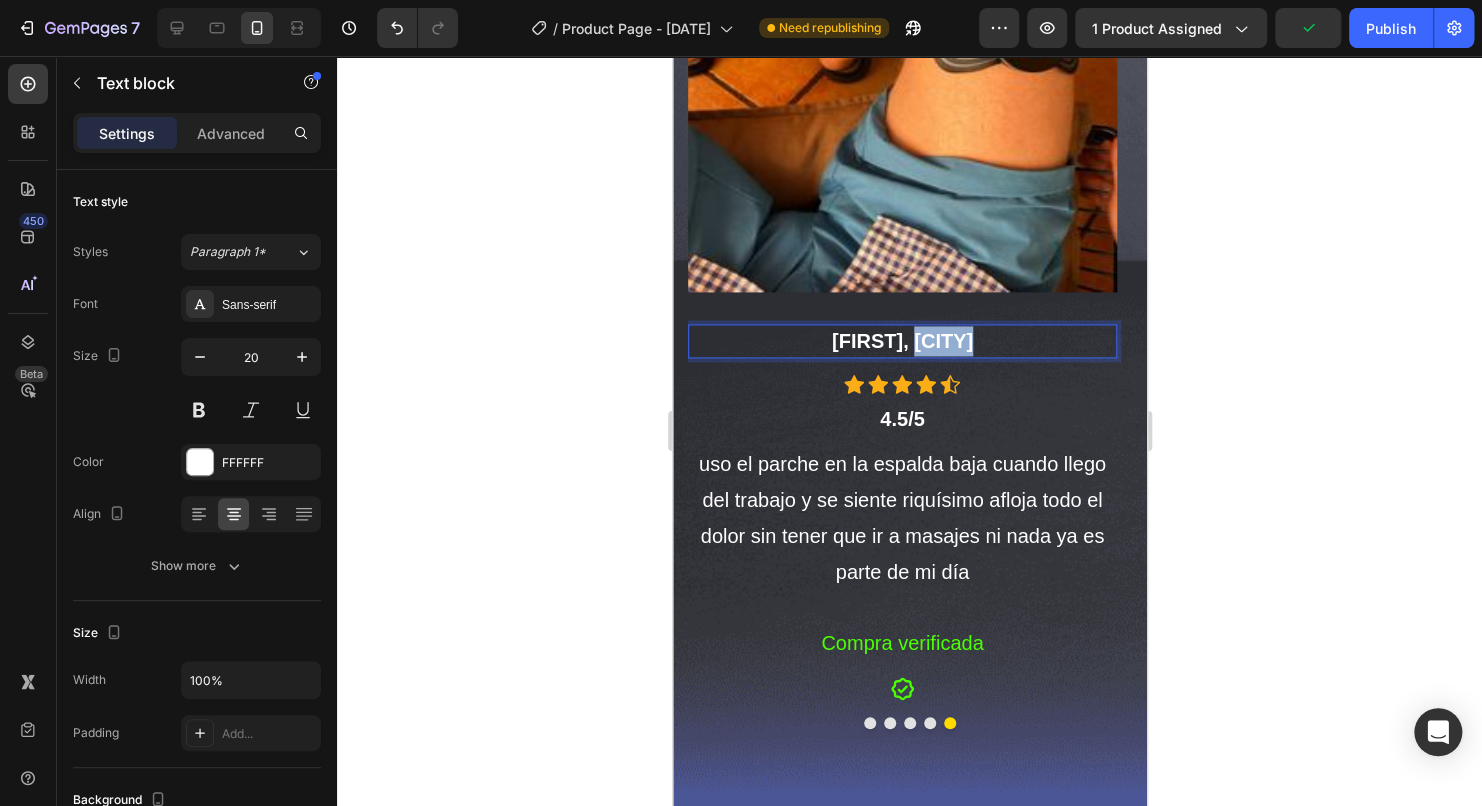 drag, startPoint x: 1015, startPoint y: 350, endPoint x: 915, endPoint y: 335, distance: 101.118744 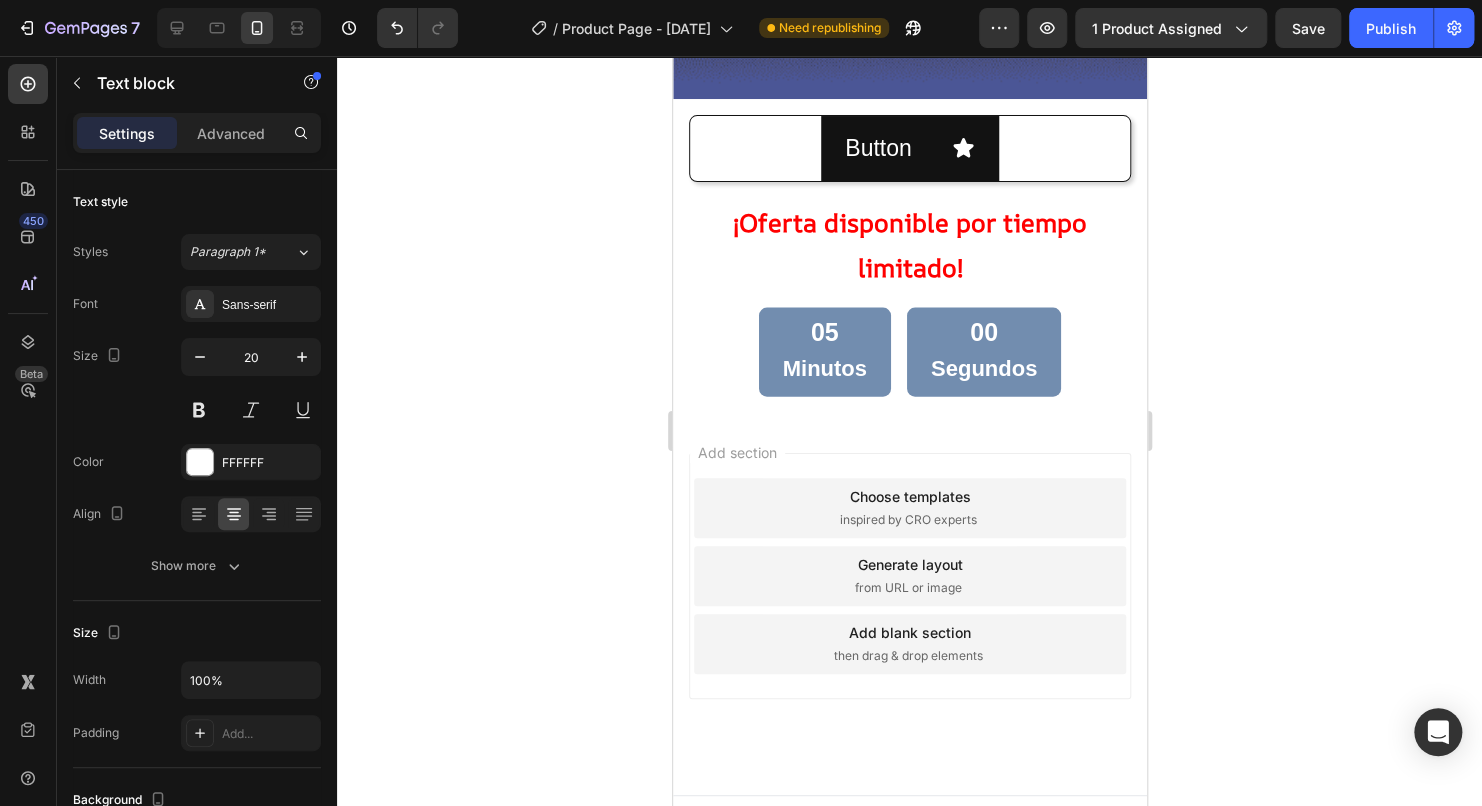 scroll, scrollTop: 5748, scrollLeft: 0, axis: vertical 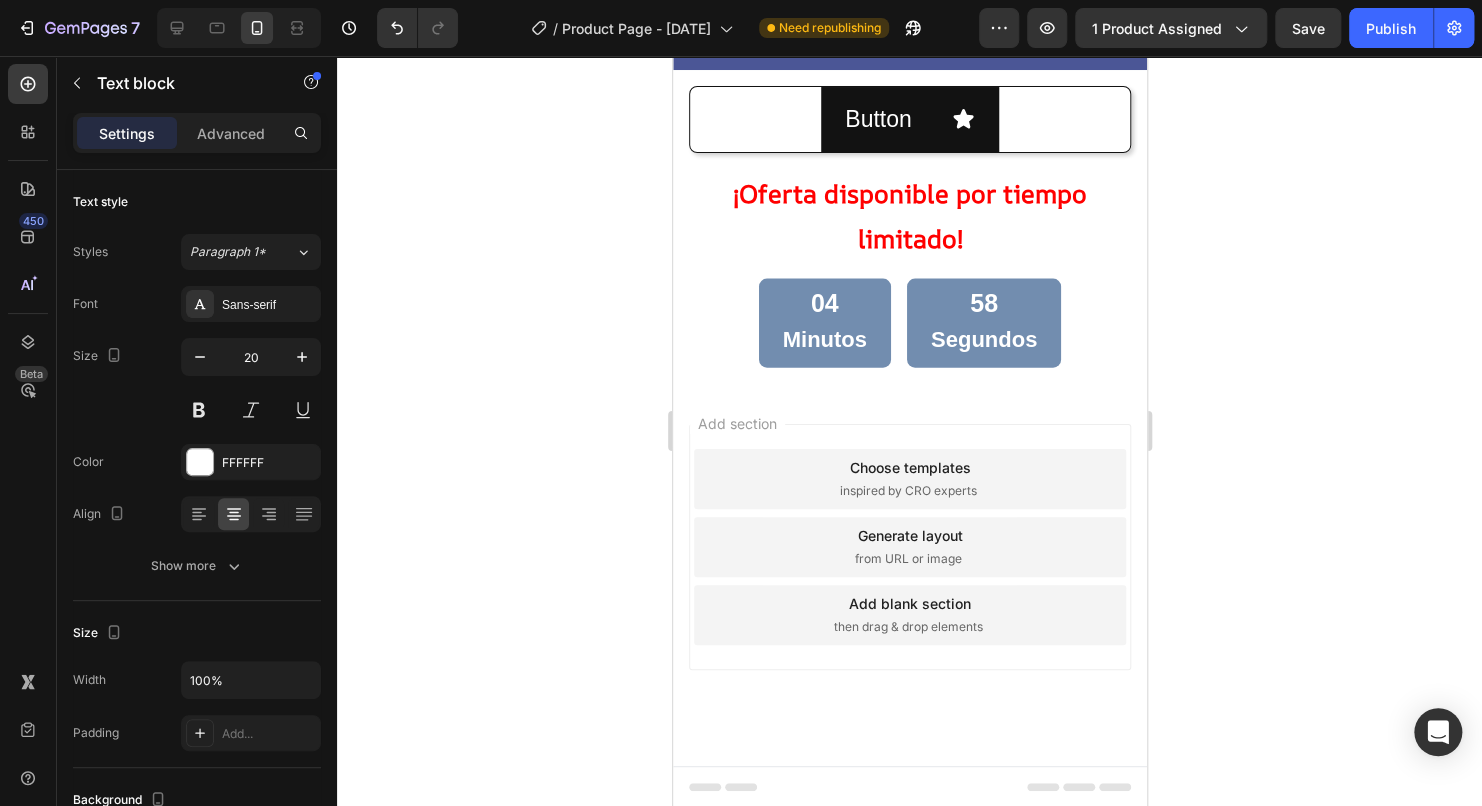 click on "Button Button ¡Oferta disponible por tiempo limitado! Text Block 04 Minutos 58 Segundos Countdown Timer" at bounding box center (909, 227) 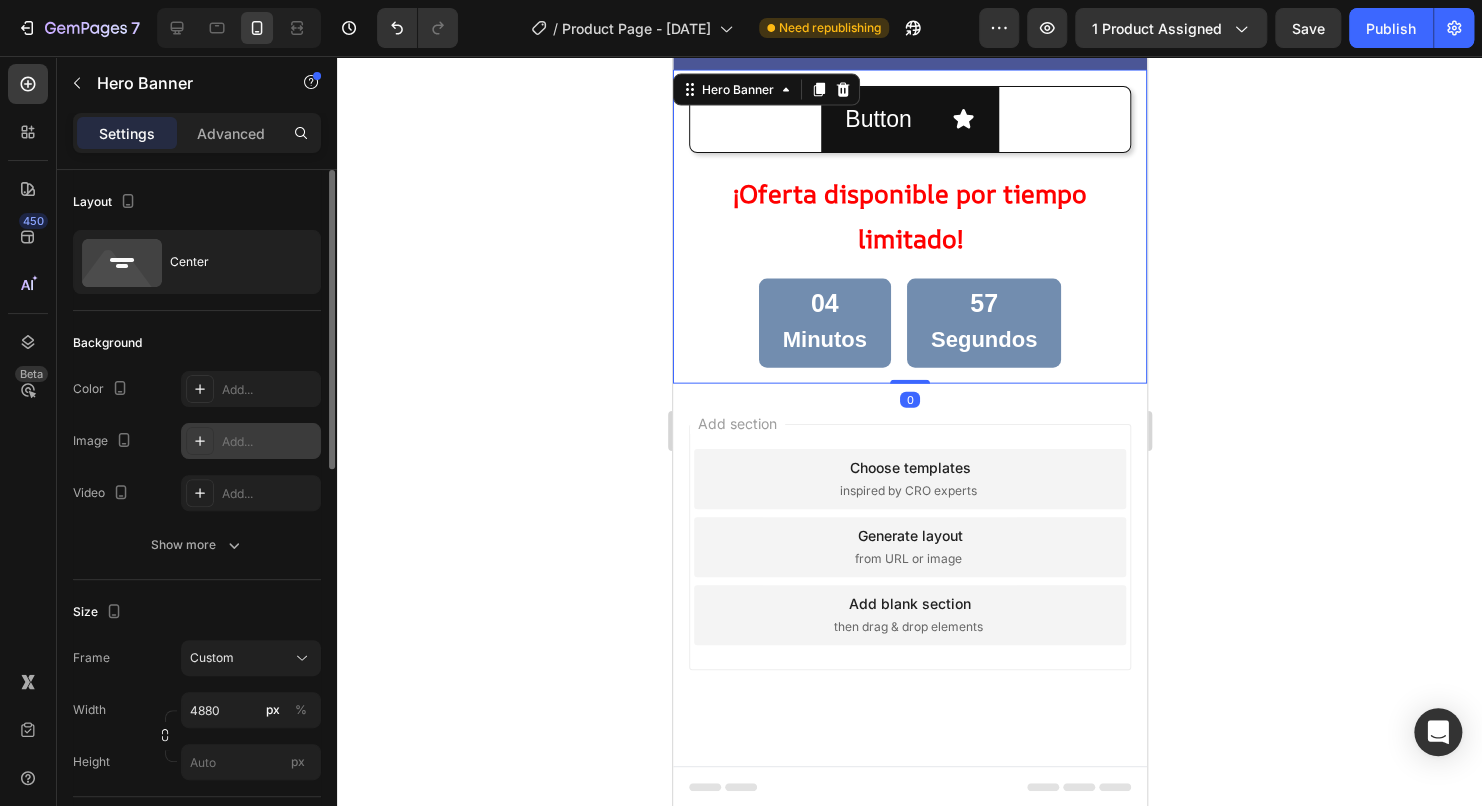 click on "Add..." at bounding box center (251, 441) 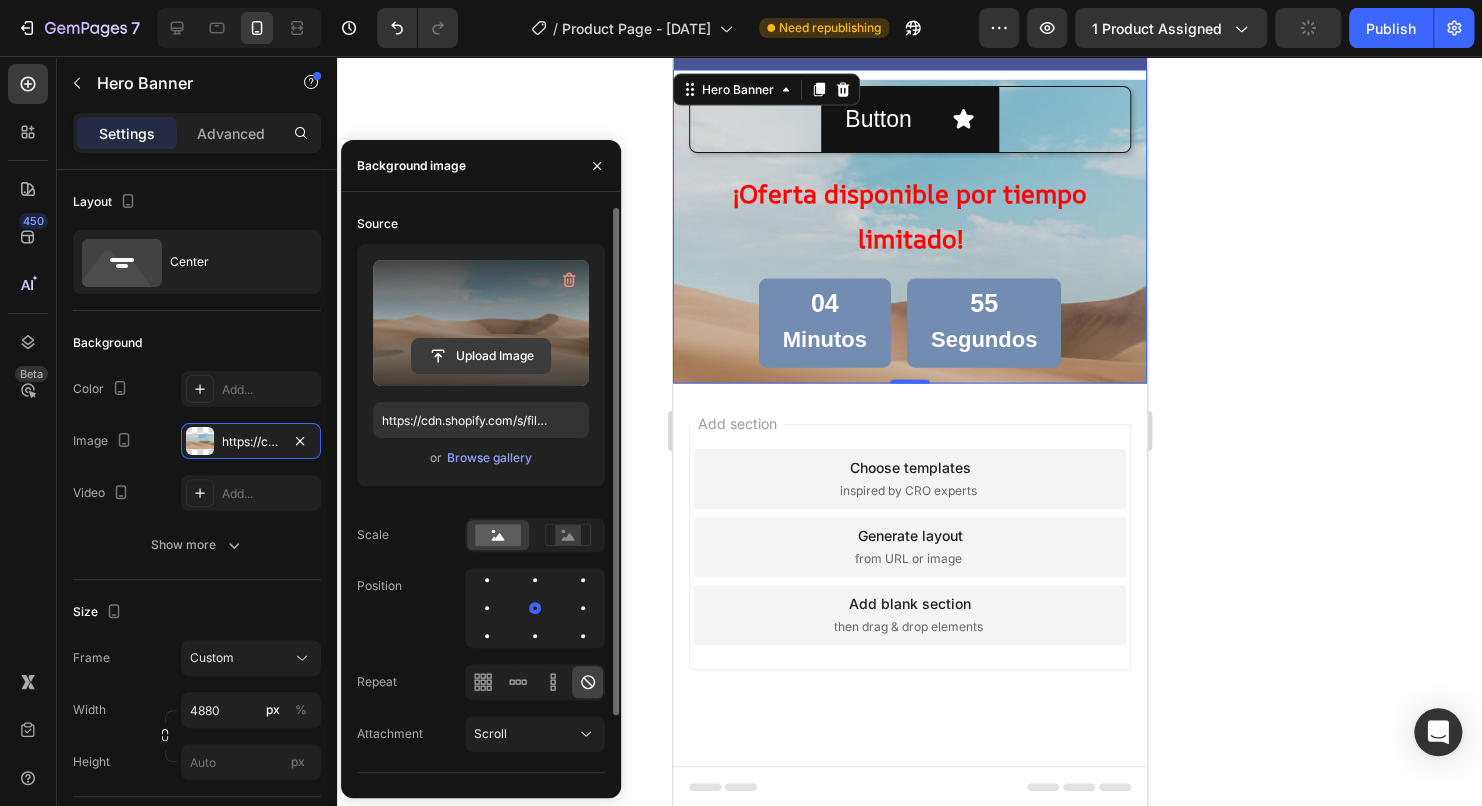 click 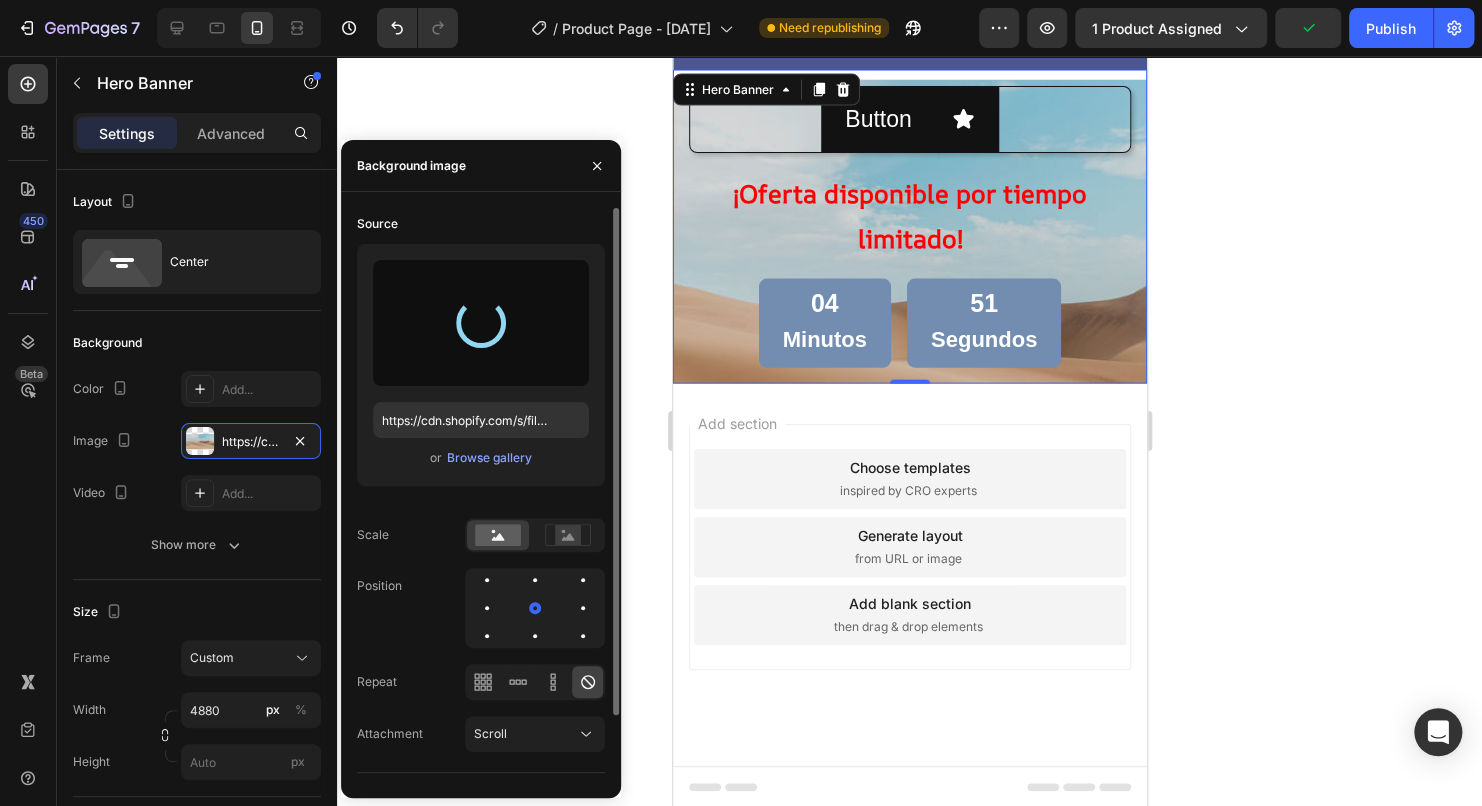 type on "https://cdn.shopify.com/s/files/1/0909/0272/4978/files/gempages_570828430153614488-e2591f8e-29da-4f10-b7a5-770d7b24401e.png" 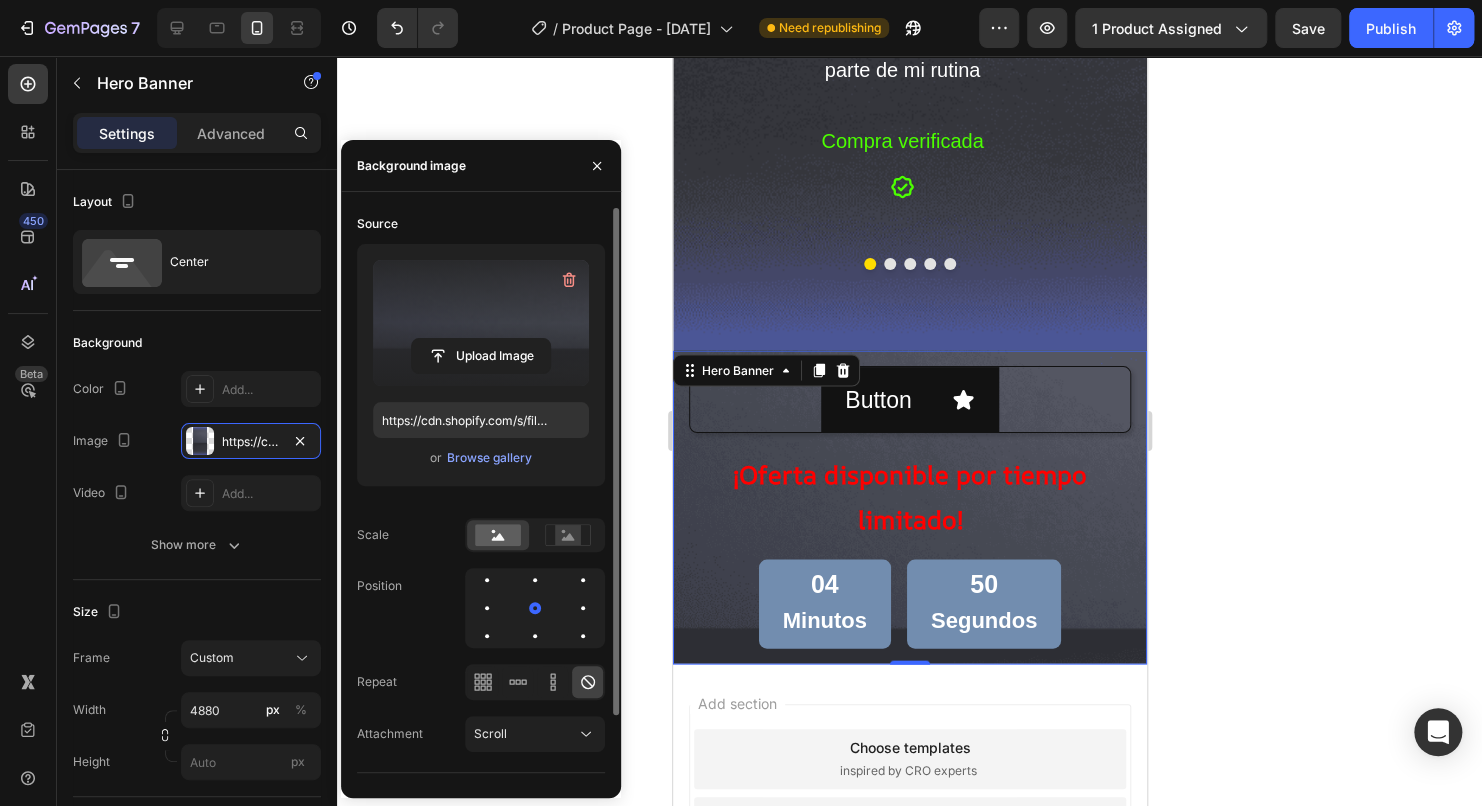scroll, scrollTop: 5448, scrollLeft: 0, axis: vertical 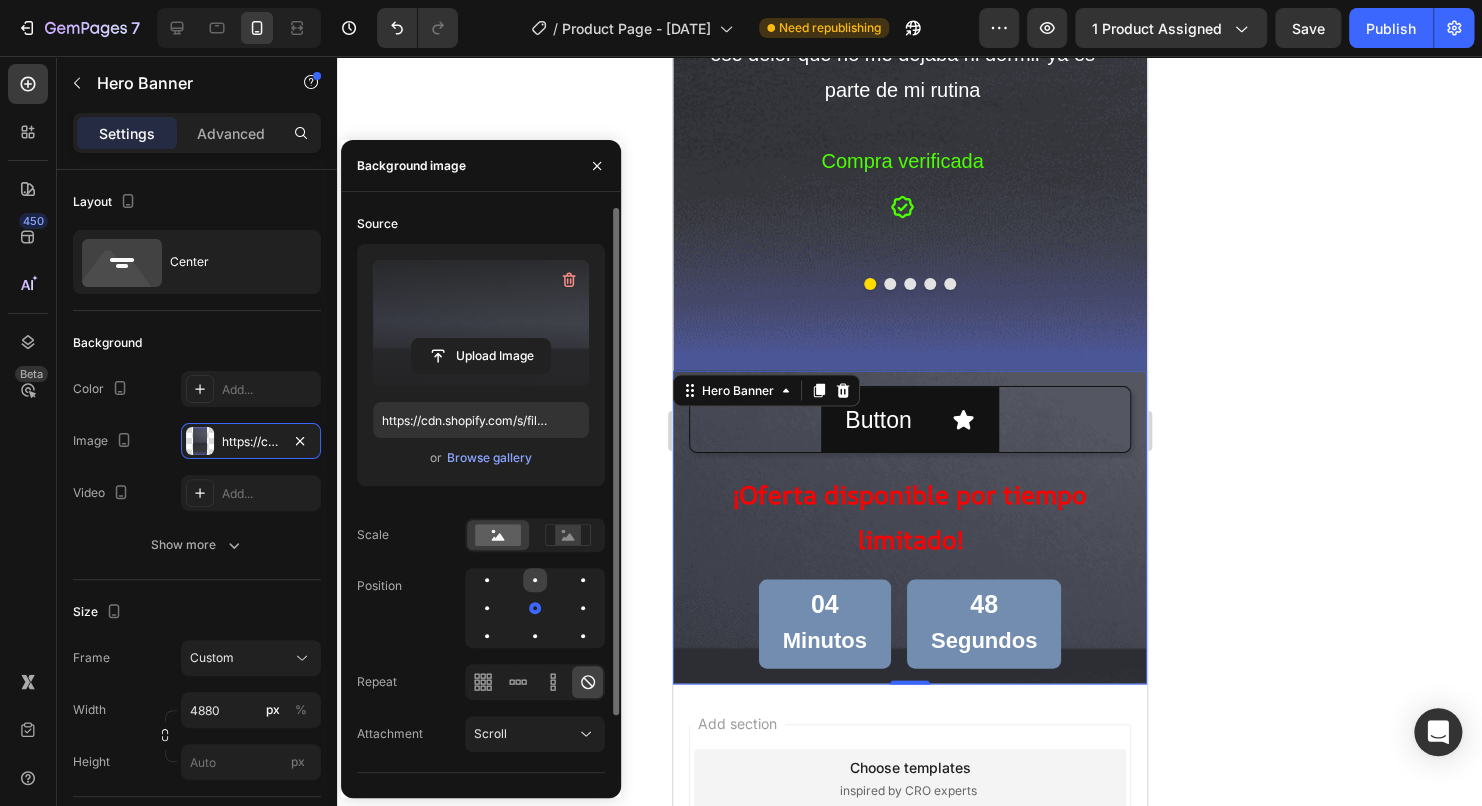 click 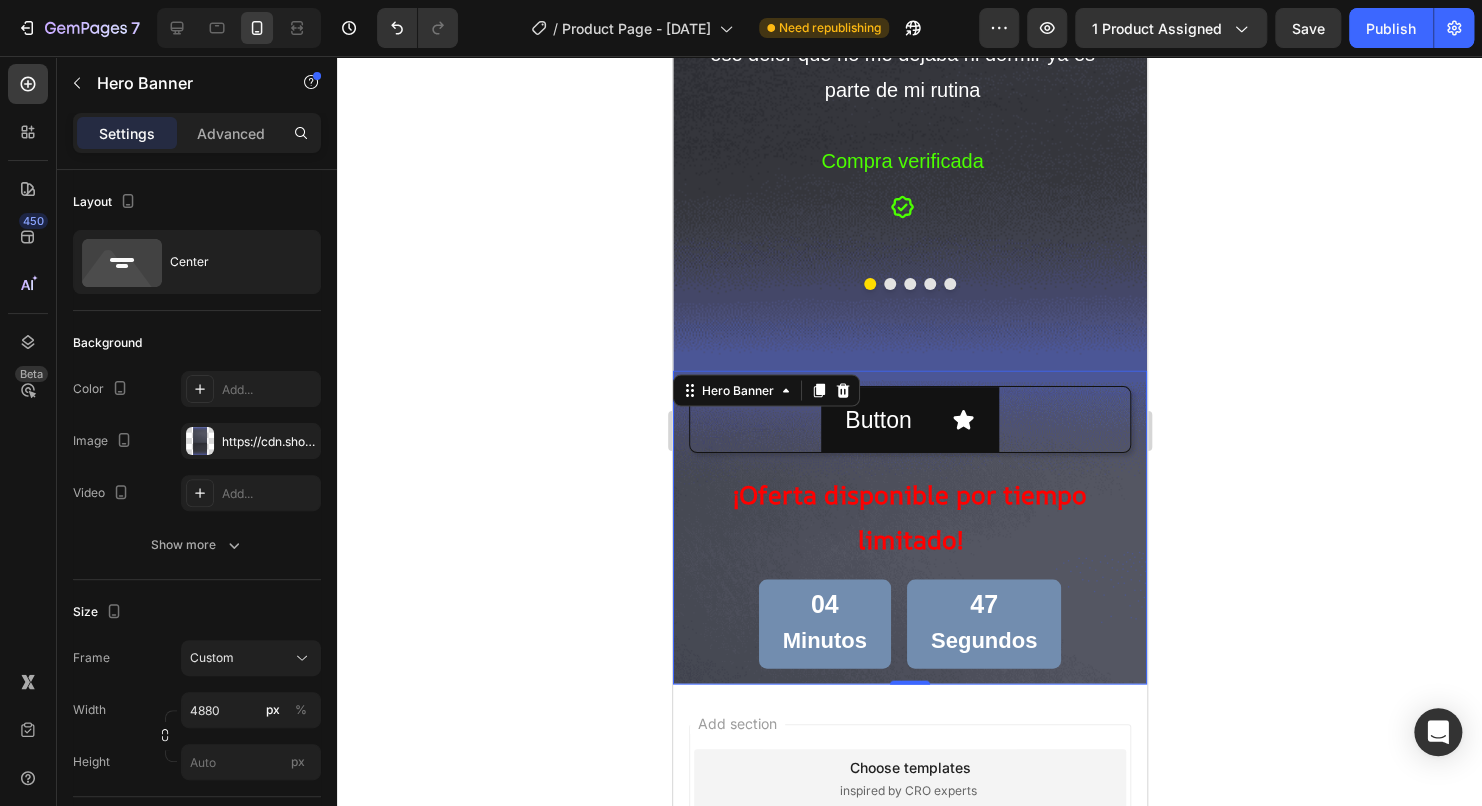 click 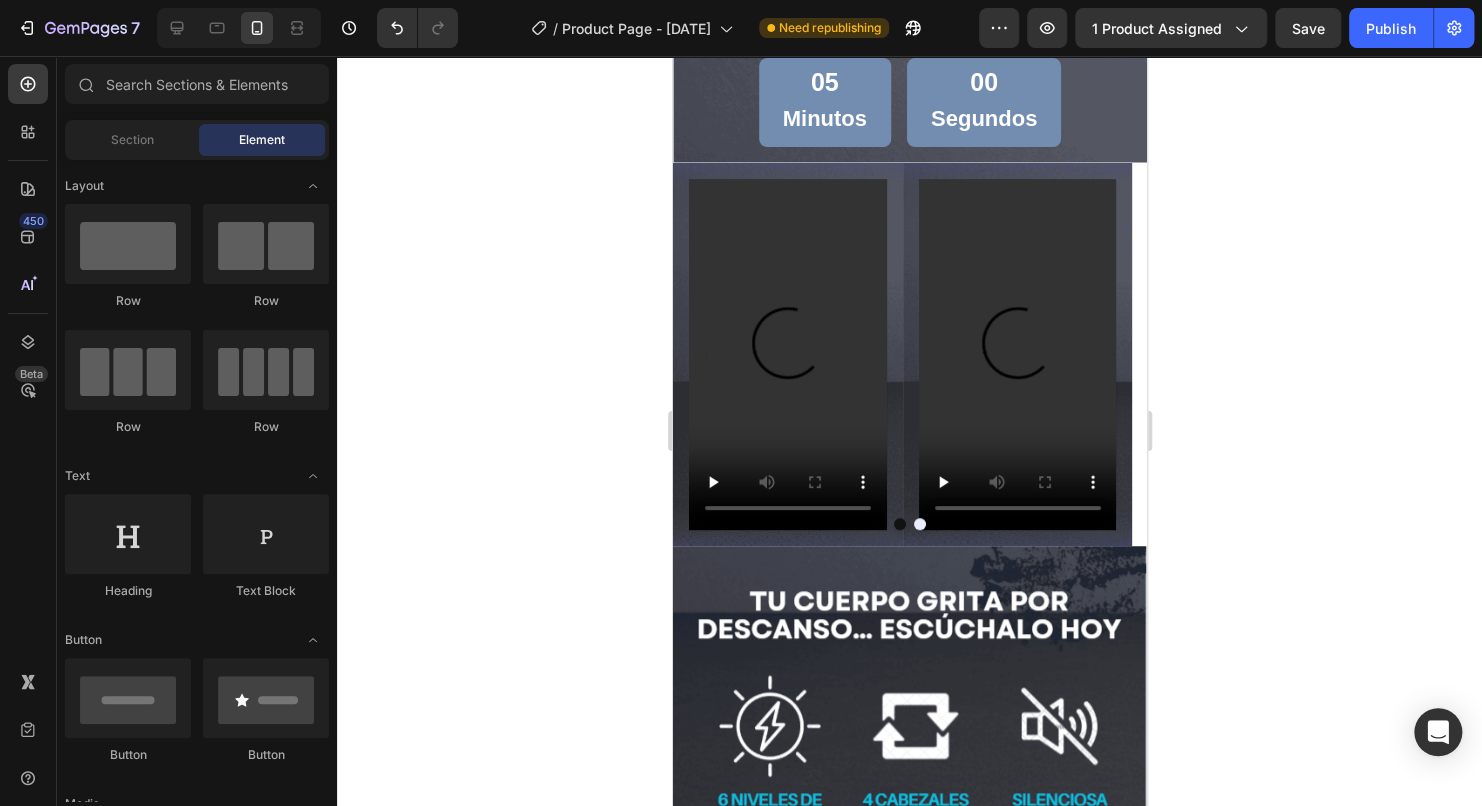 scroll, scrollTop: 0, scrollLeft: 0, axis: both 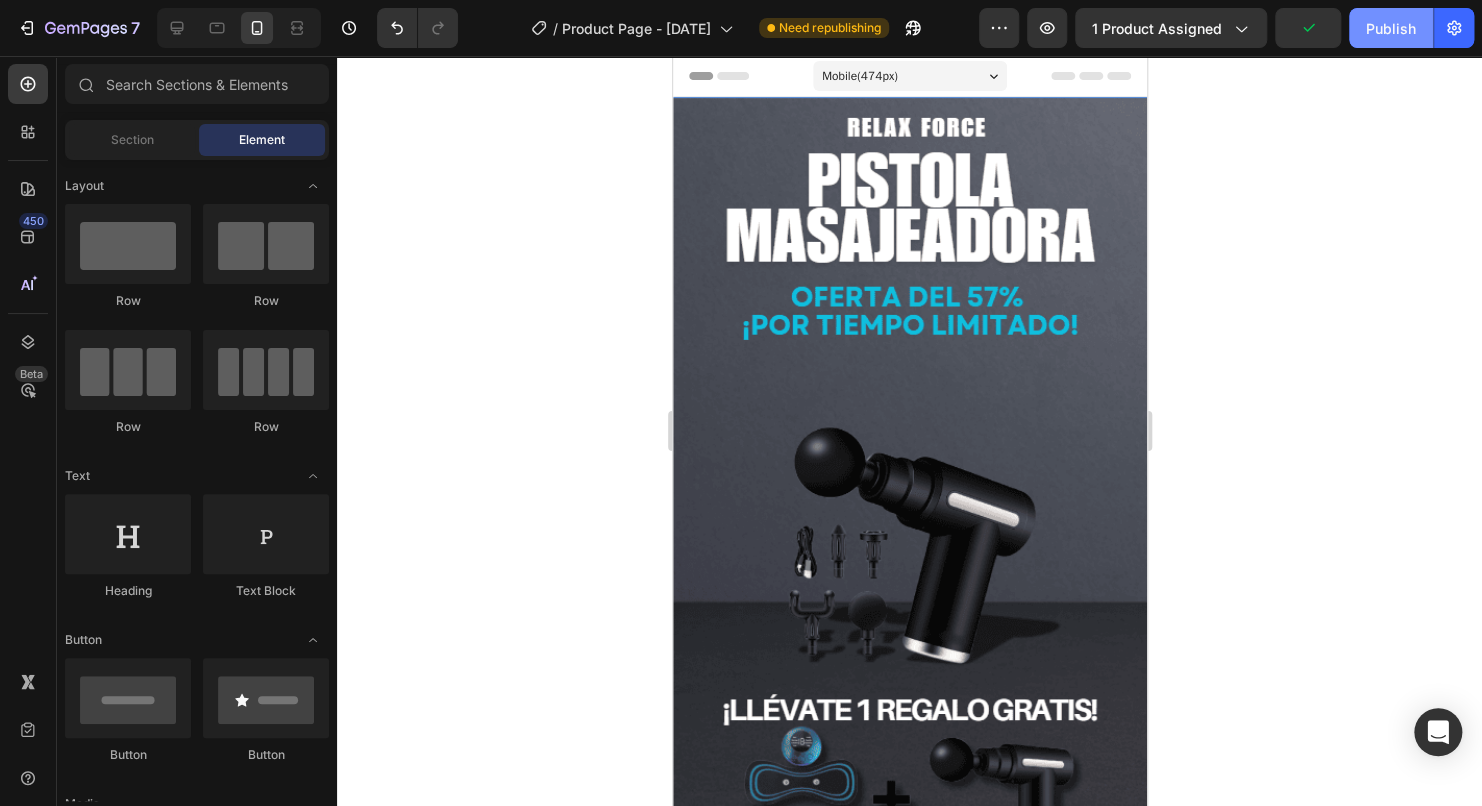 click on "Publish" 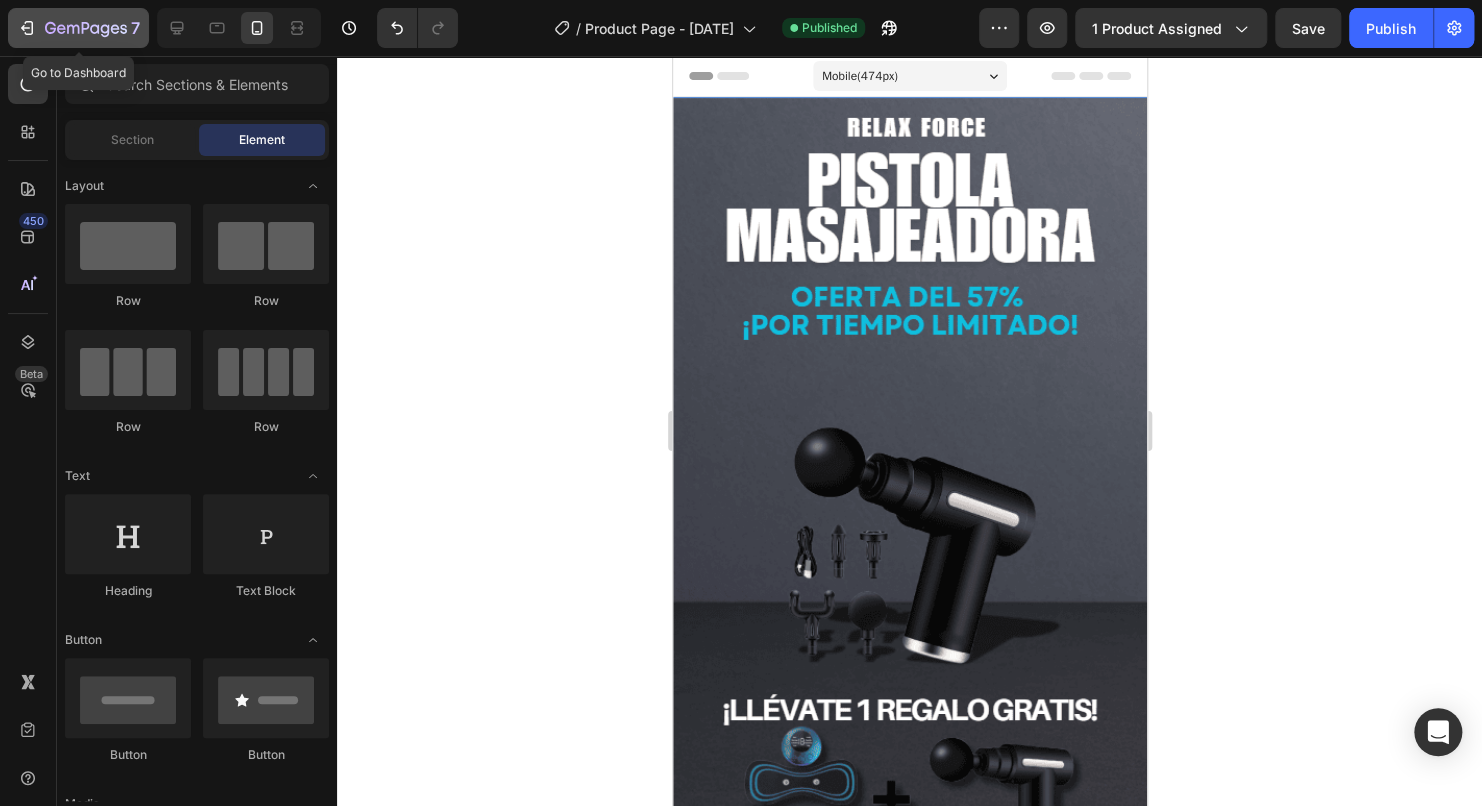click 